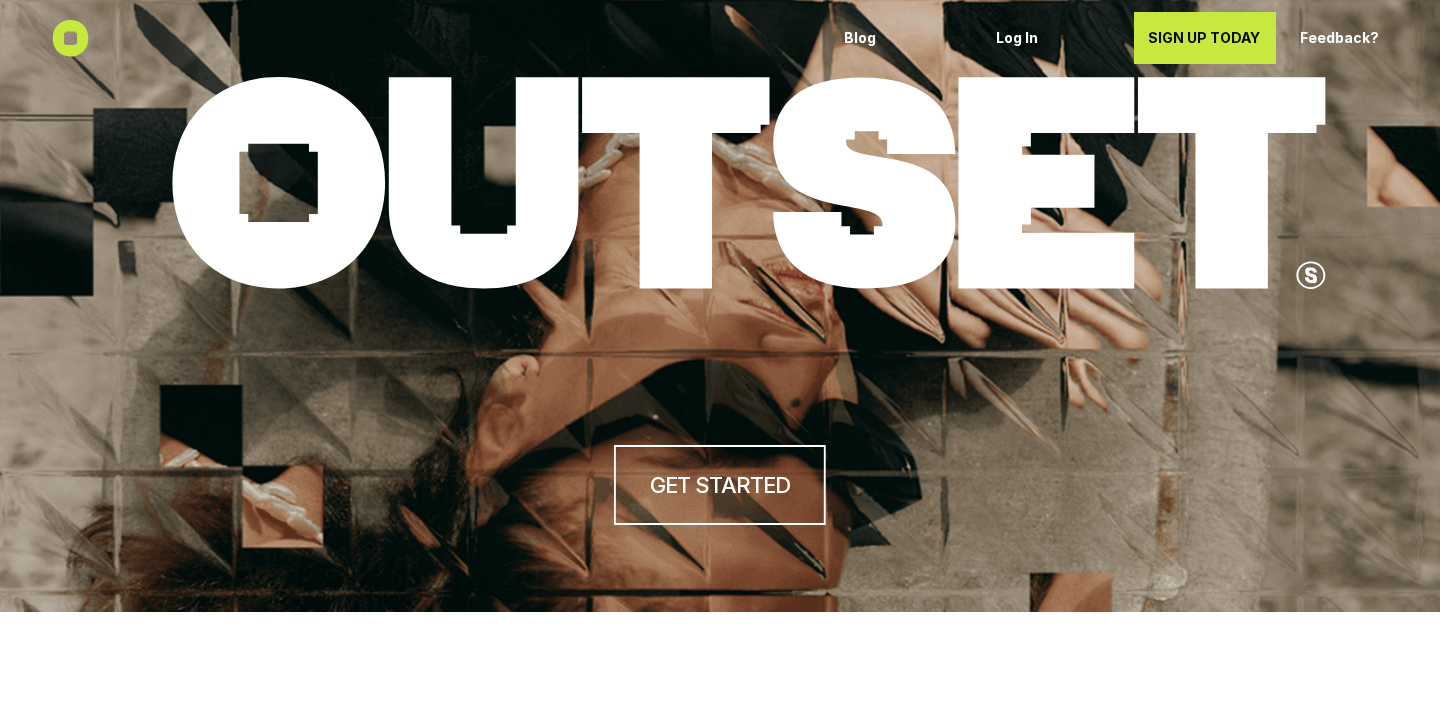 scroll, scrollTop: 0, scrollLeft: 0, axis: both 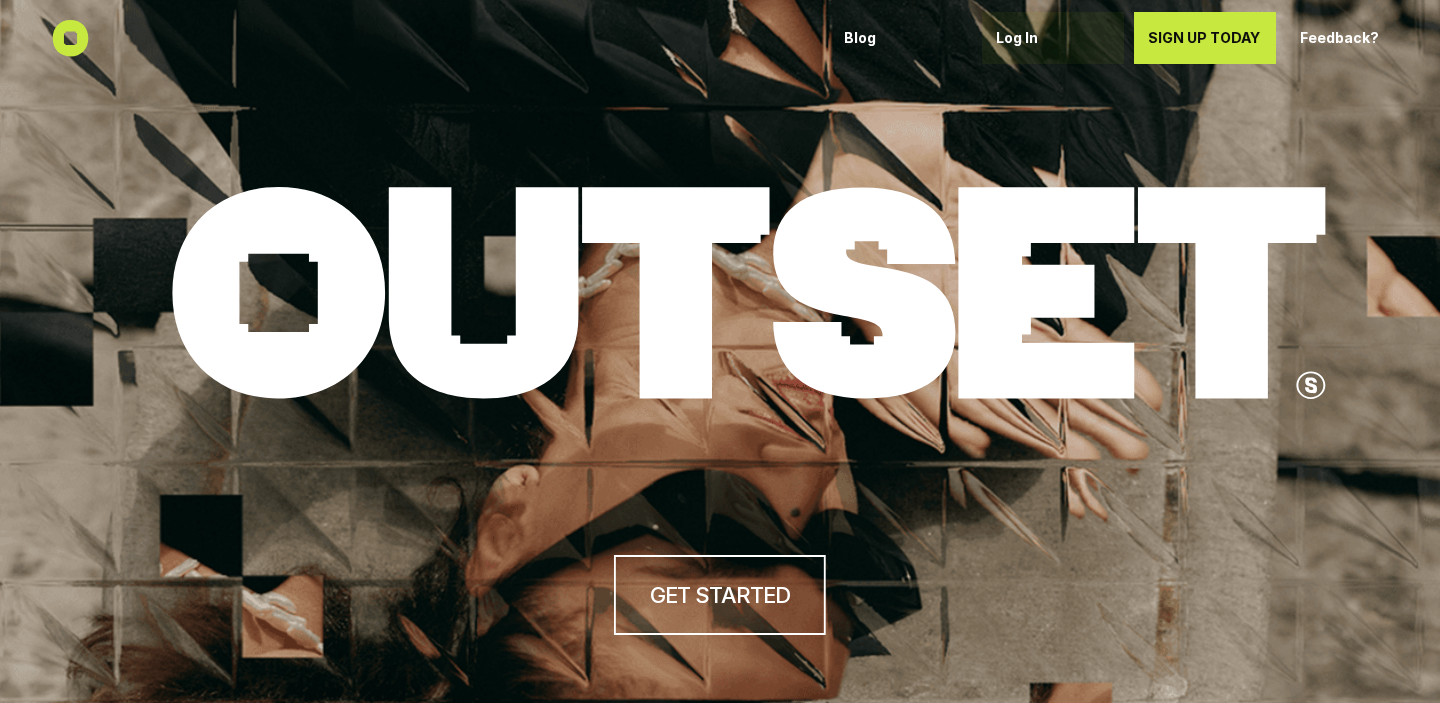 click on "Log In" at bounding box center (1053, 38) 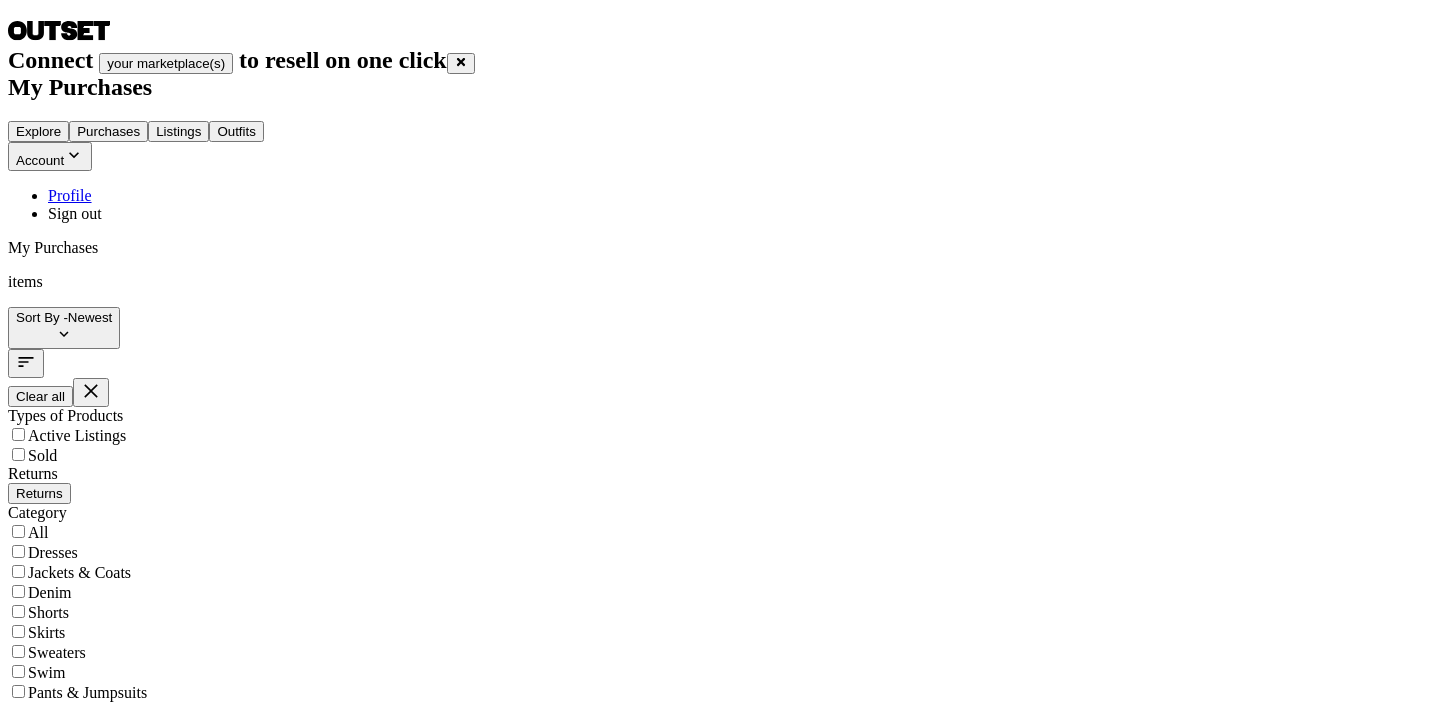 scroll, scrollTop: 0, scrollLeft: 0, axis: both 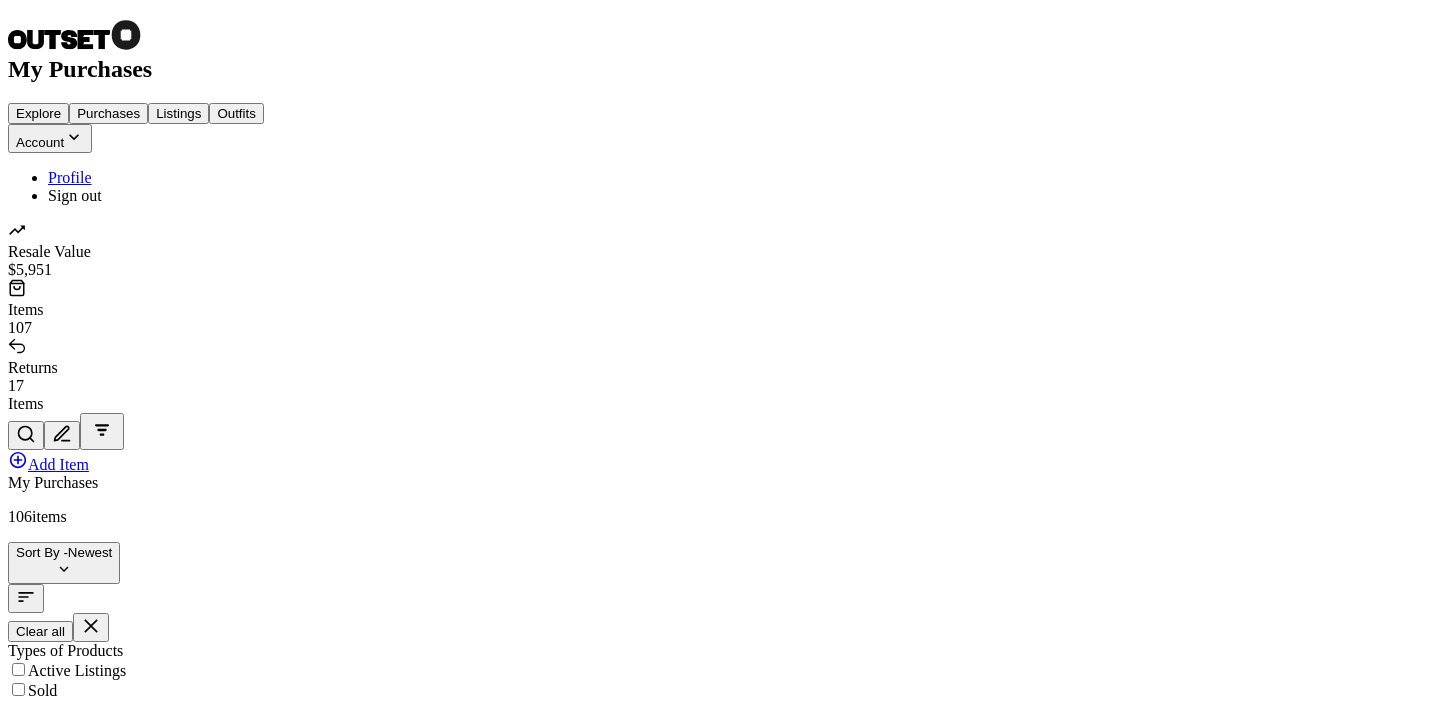 click at bounding box center [227, 8477] 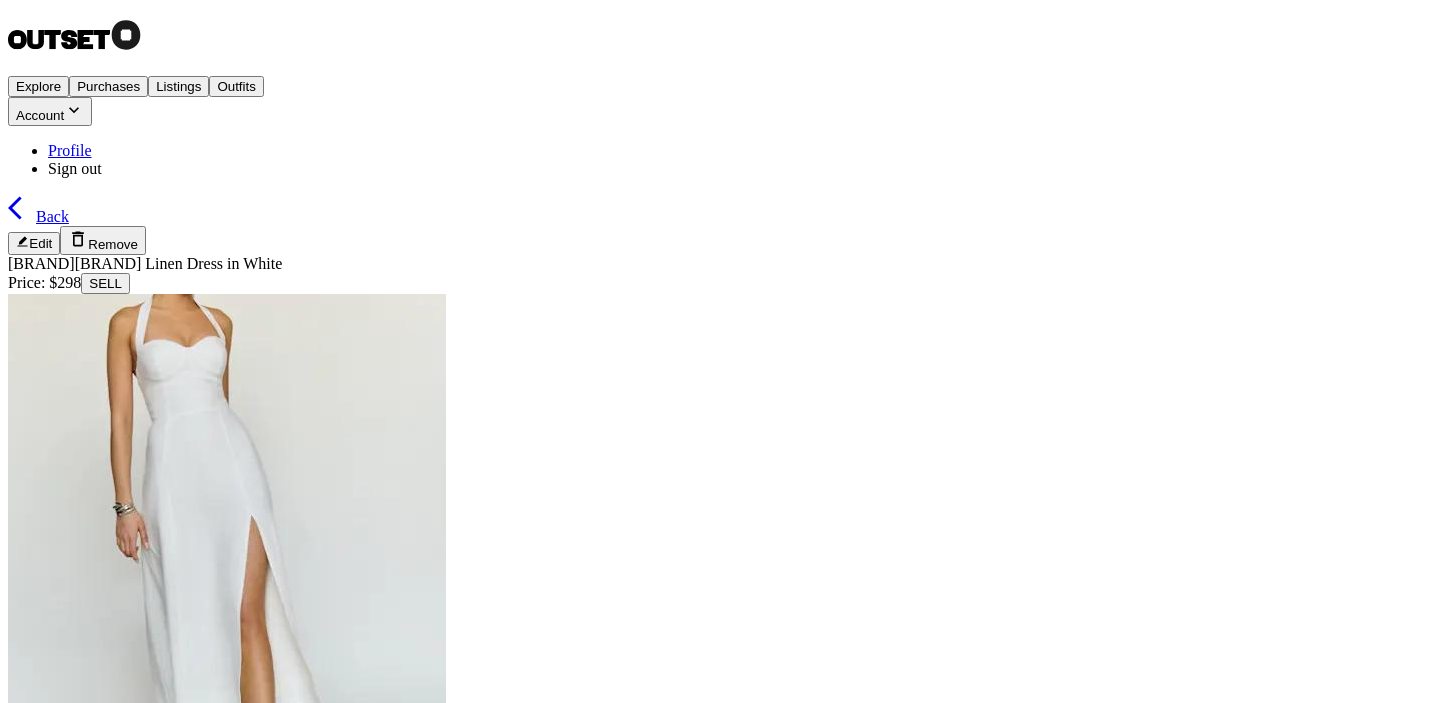 click on "SELL" at bounding box center [105, 283] 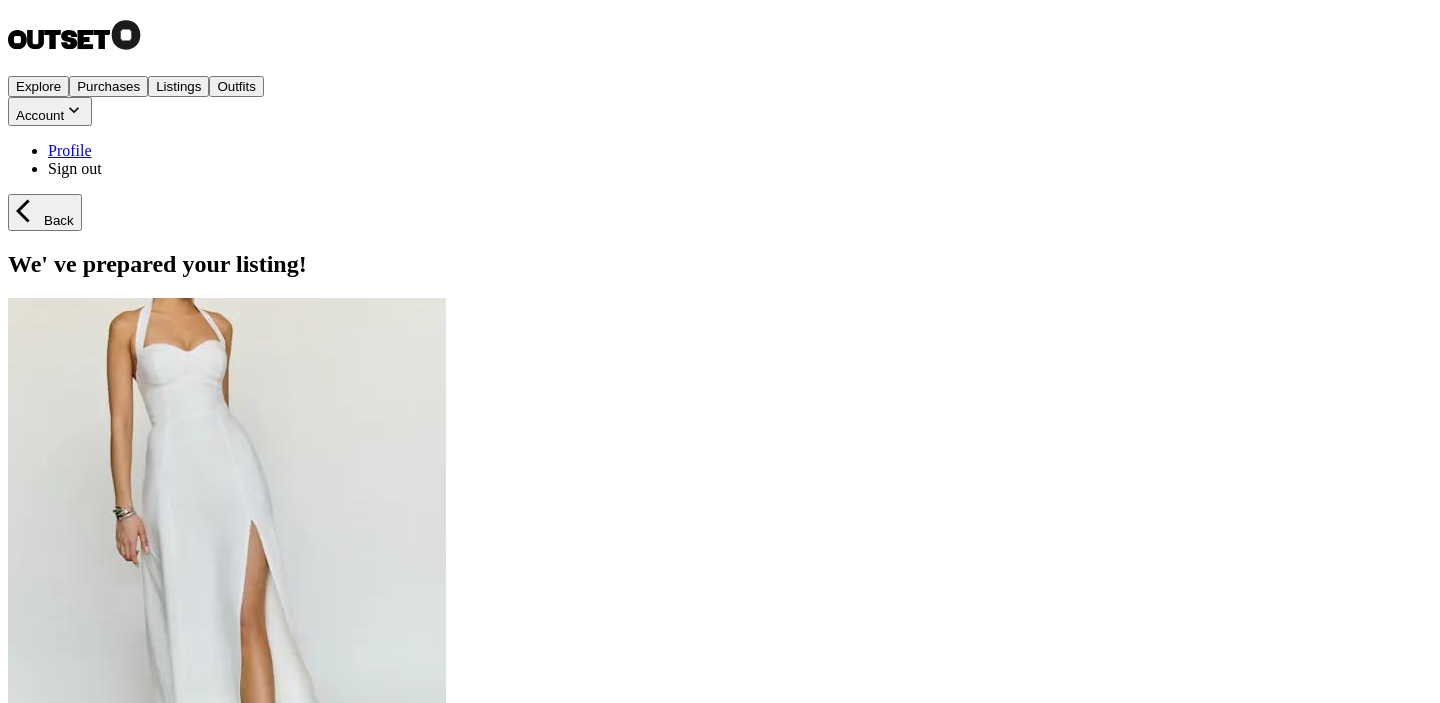click at bounding box center (30, 211) 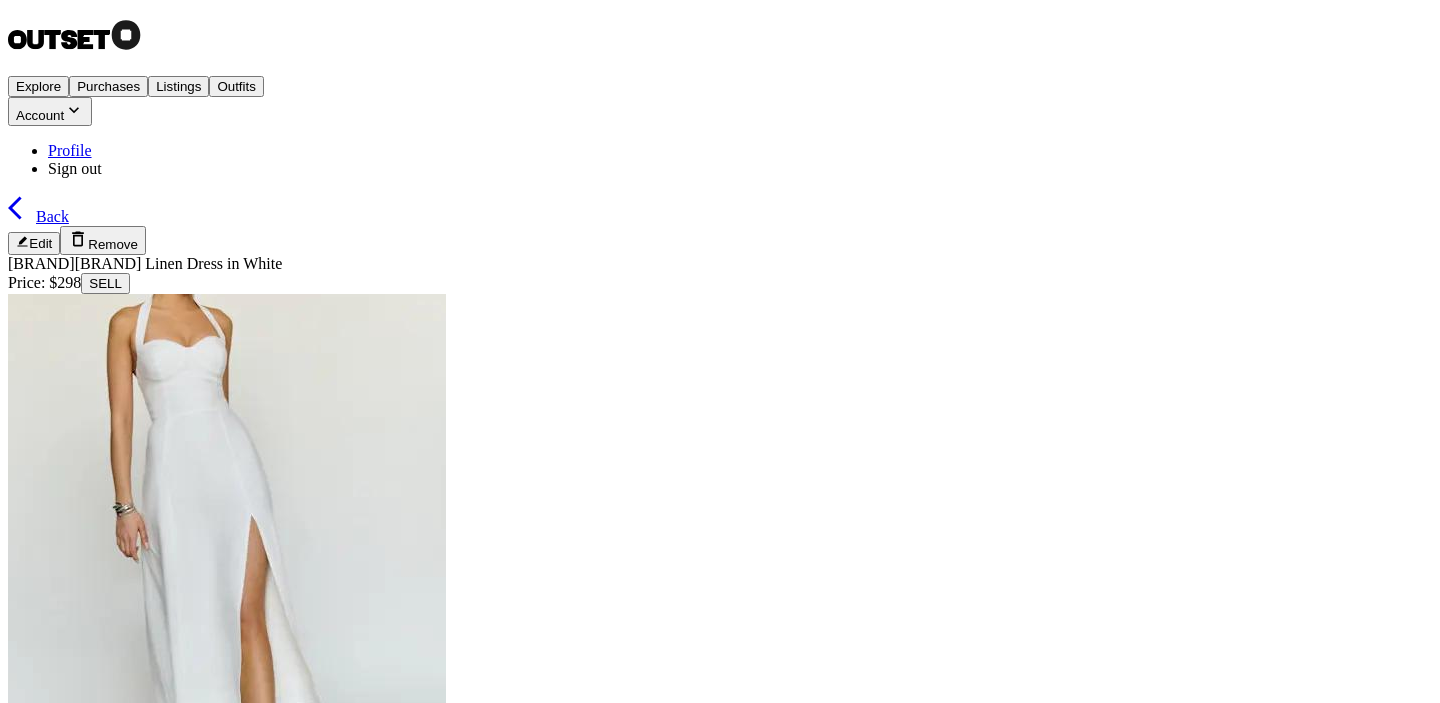 click at bounding box center [52, 39] 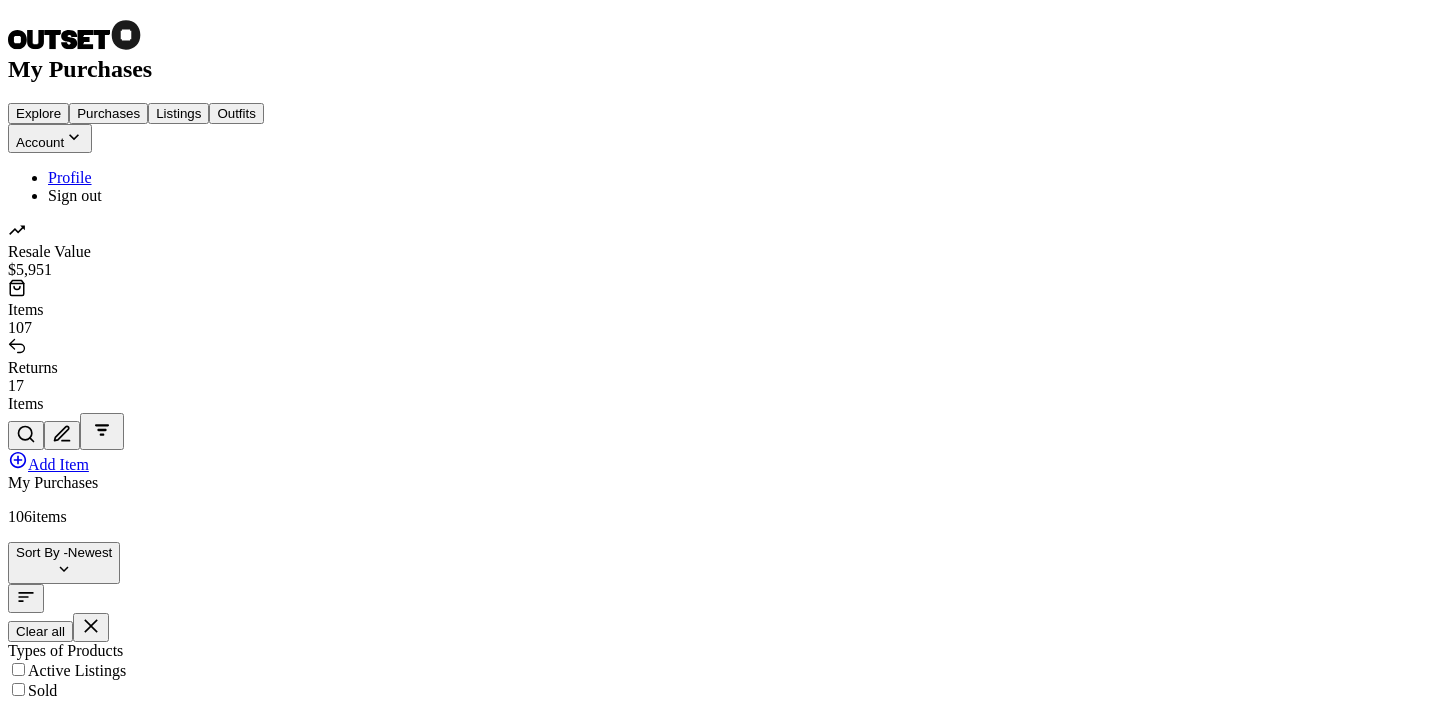scroll, scrollTop: 97, scrollLeft: 0, axis: vertical 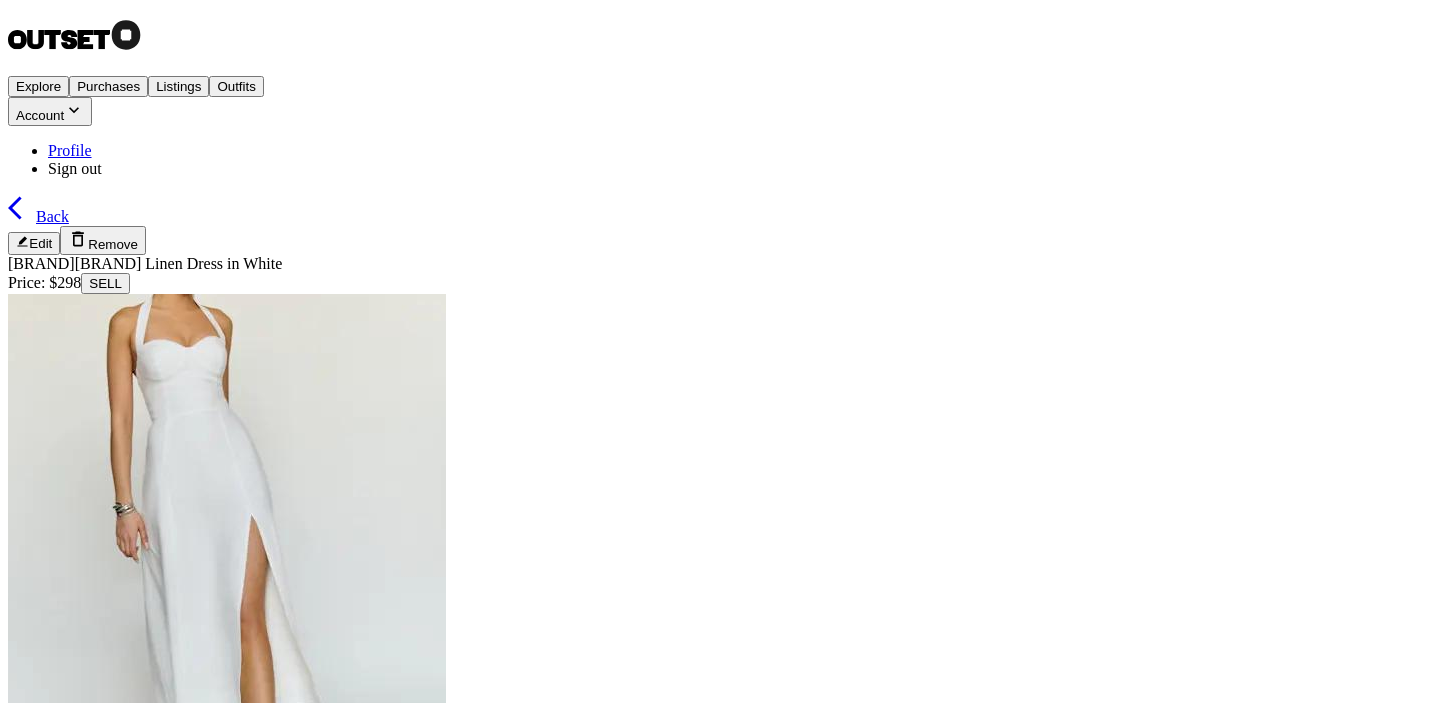 click on "SELL" at bounding box center [105, 283] 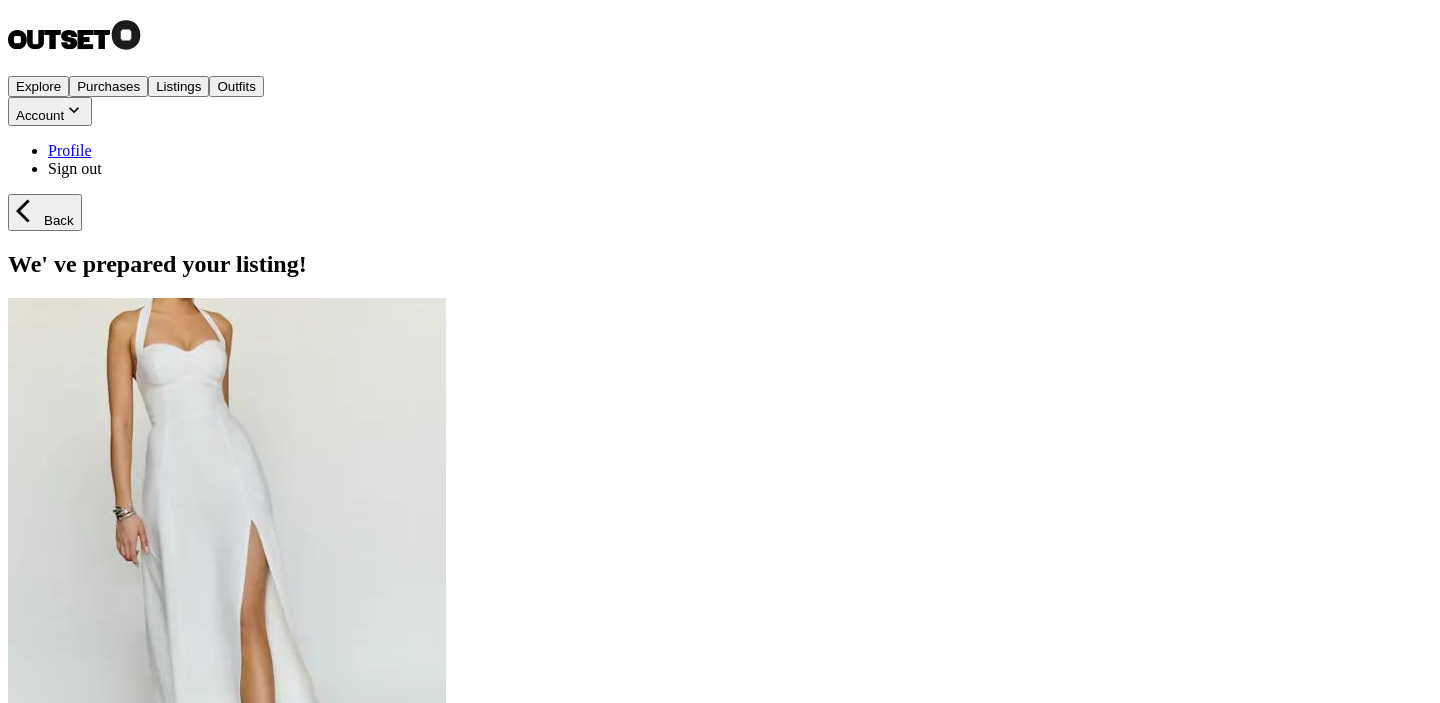 click on "List Now" at bounding box center (41, 821) 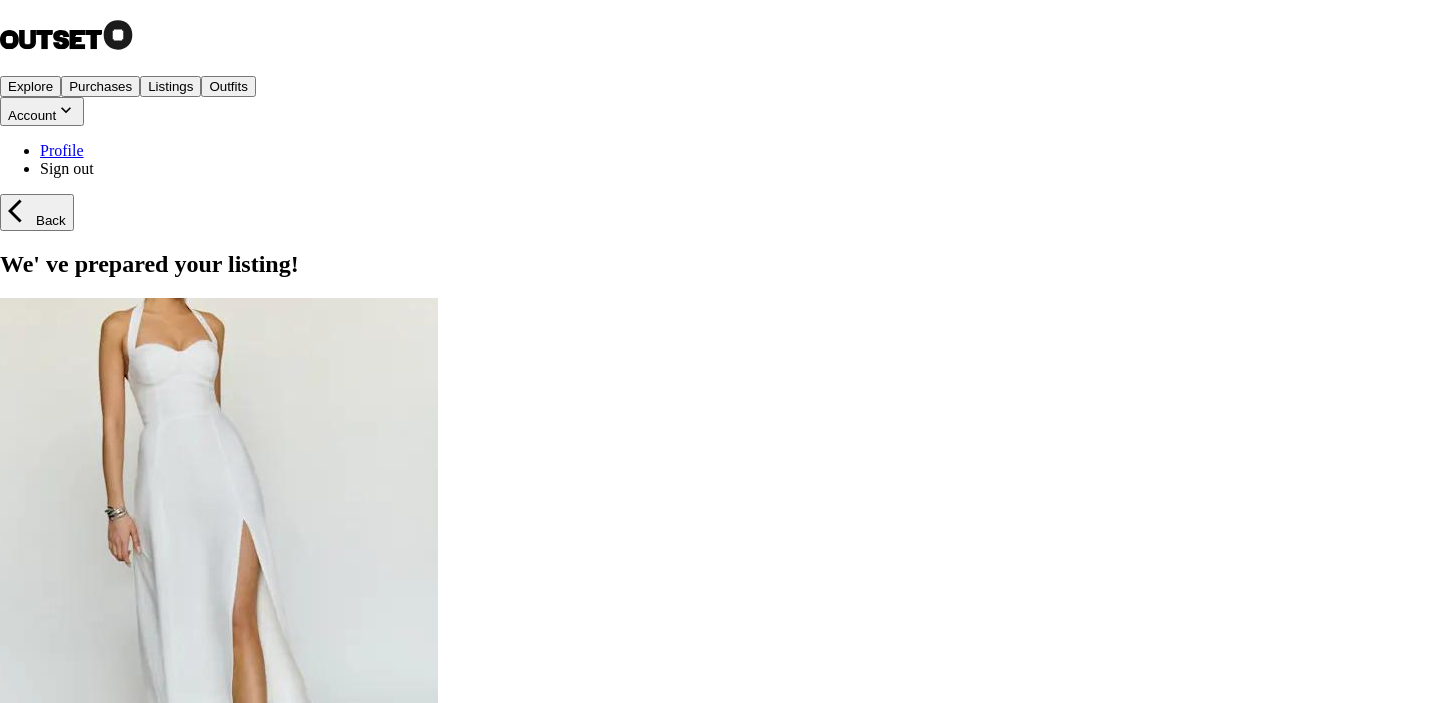 click on "View listing on  Poshmark" at bounding box center (81, 6062) 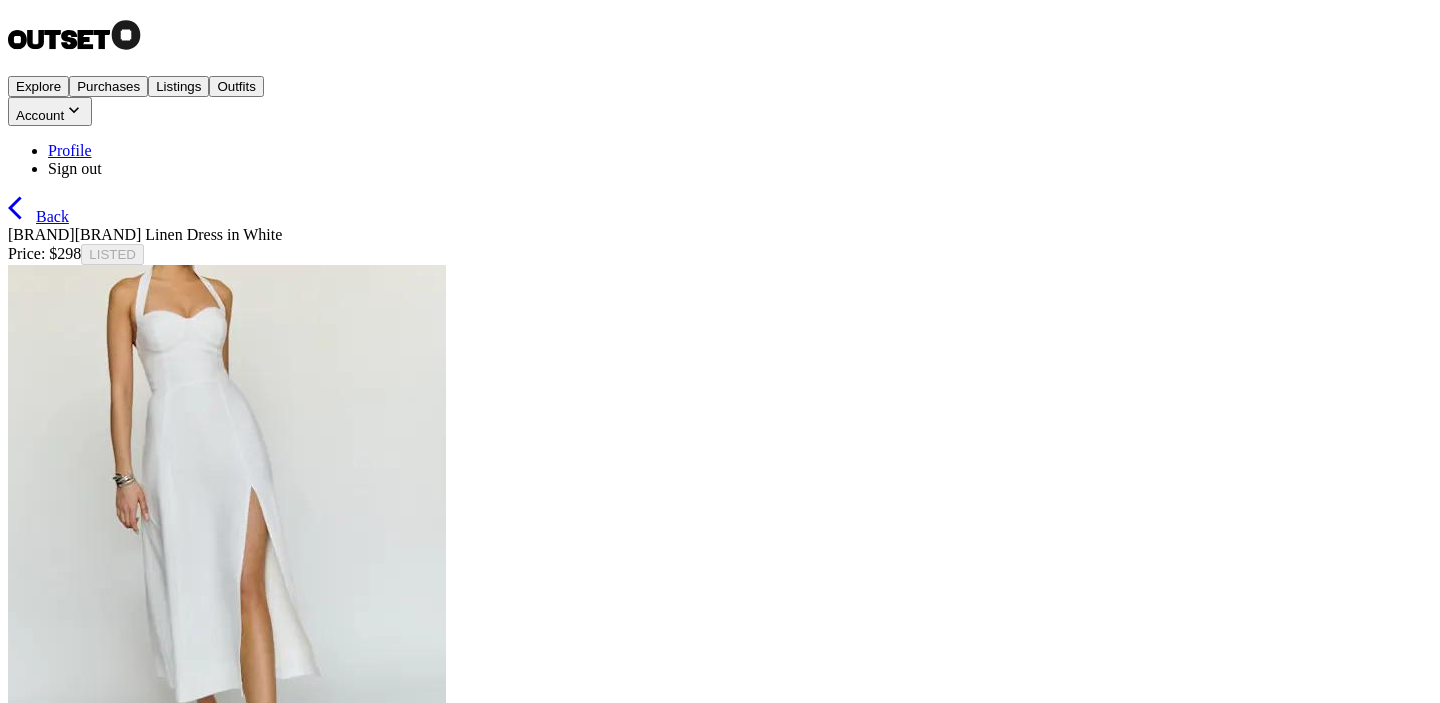 click at bounding box center [22, 208] 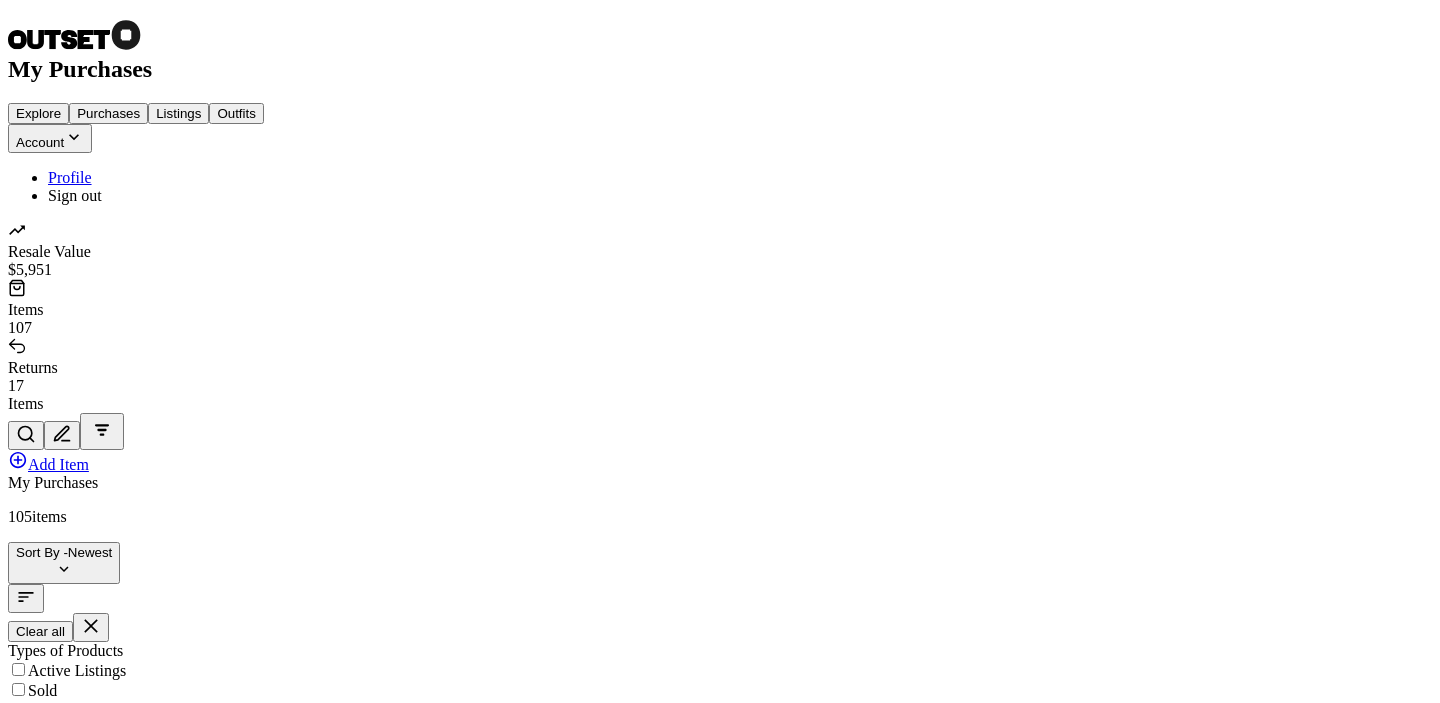 scroll, scrollTop: 97, scrollLeft: 0, axis: vertical 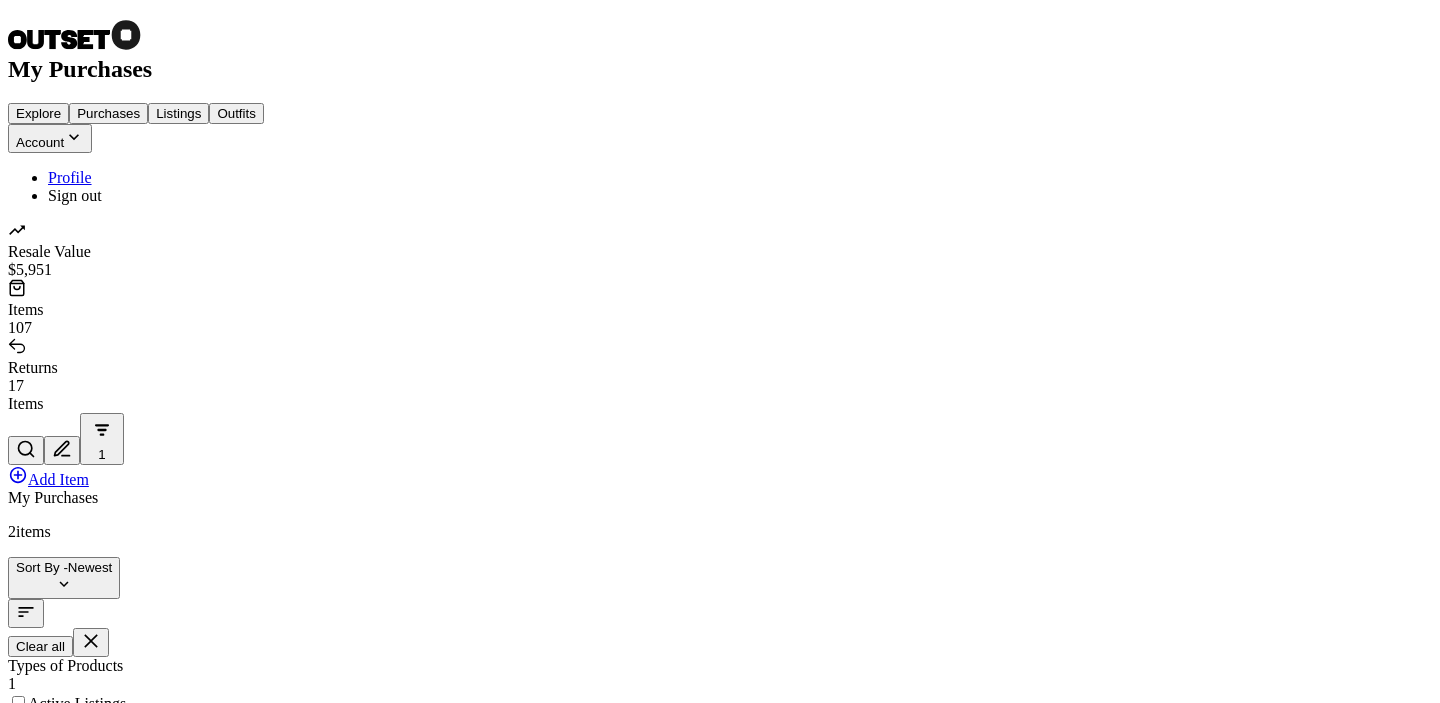 click at bounding box center [227, 1540] 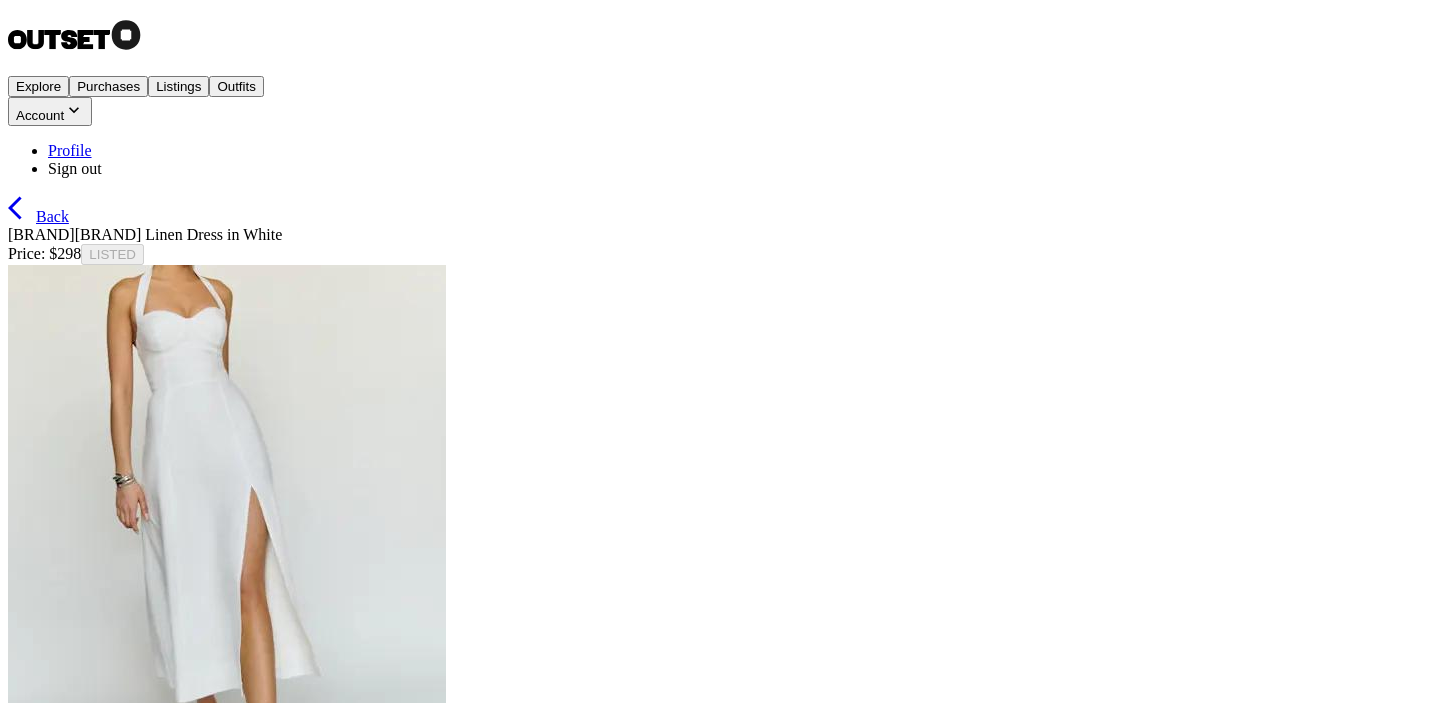 click on "Outfits" at bounding box center [236, 86] 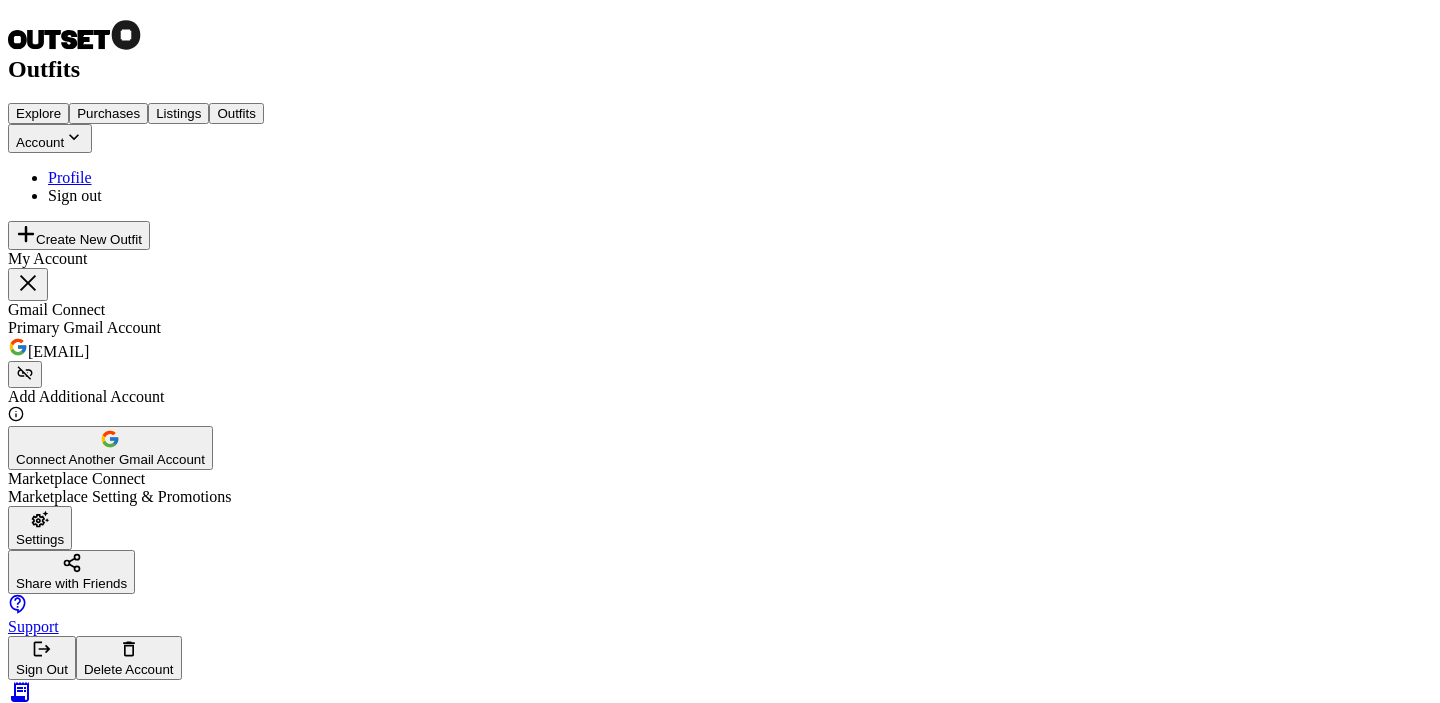 click on "Purchases" at bounding box center (108, 113) 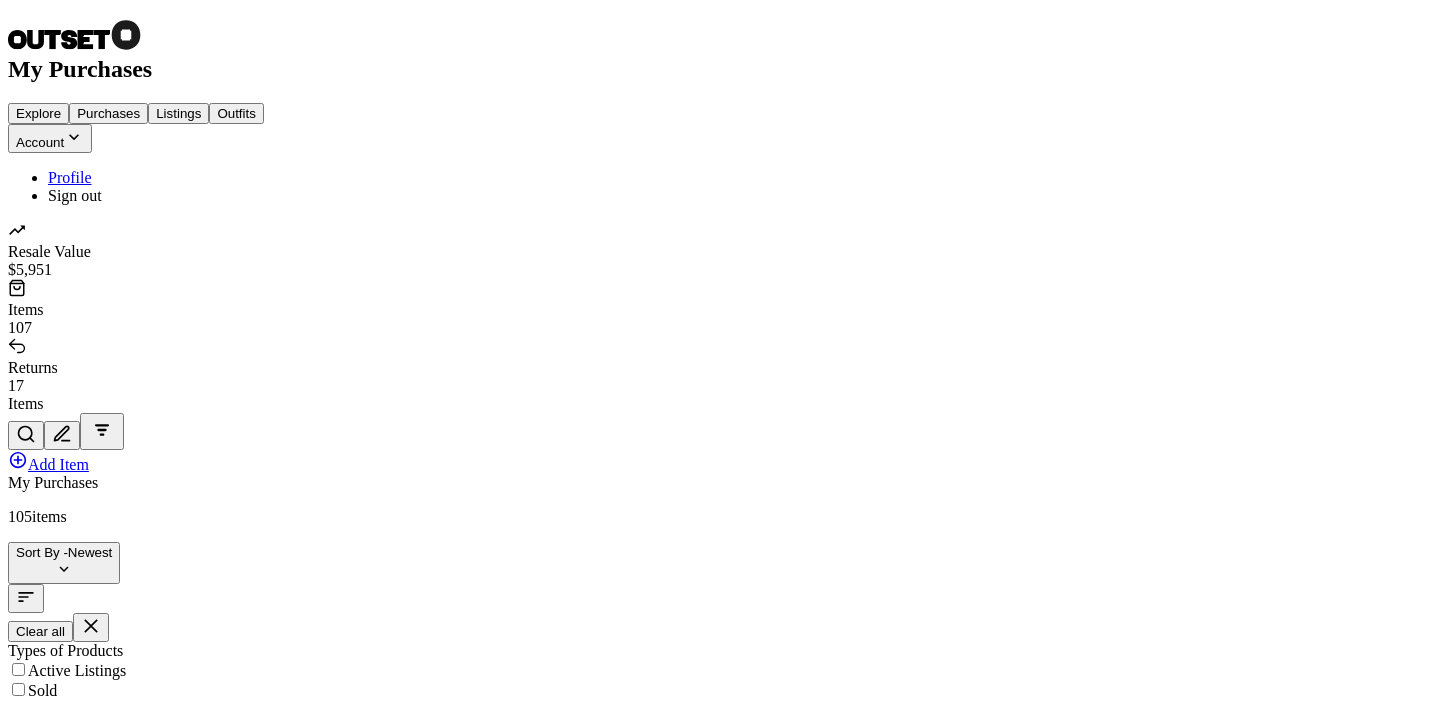 scroll, scrollTop: 1547, scrollLeft: 0, axis: vertical 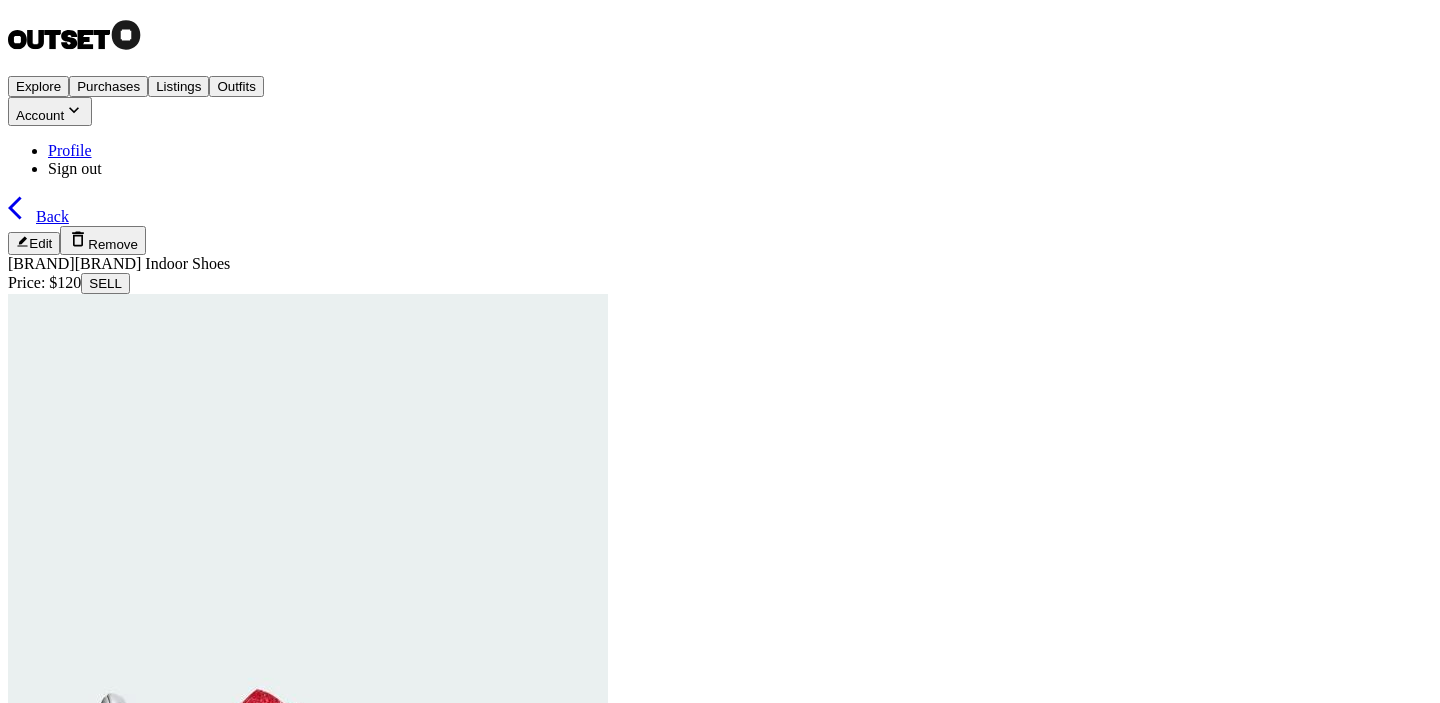 click on "Back" at bounding box center (52, 216) 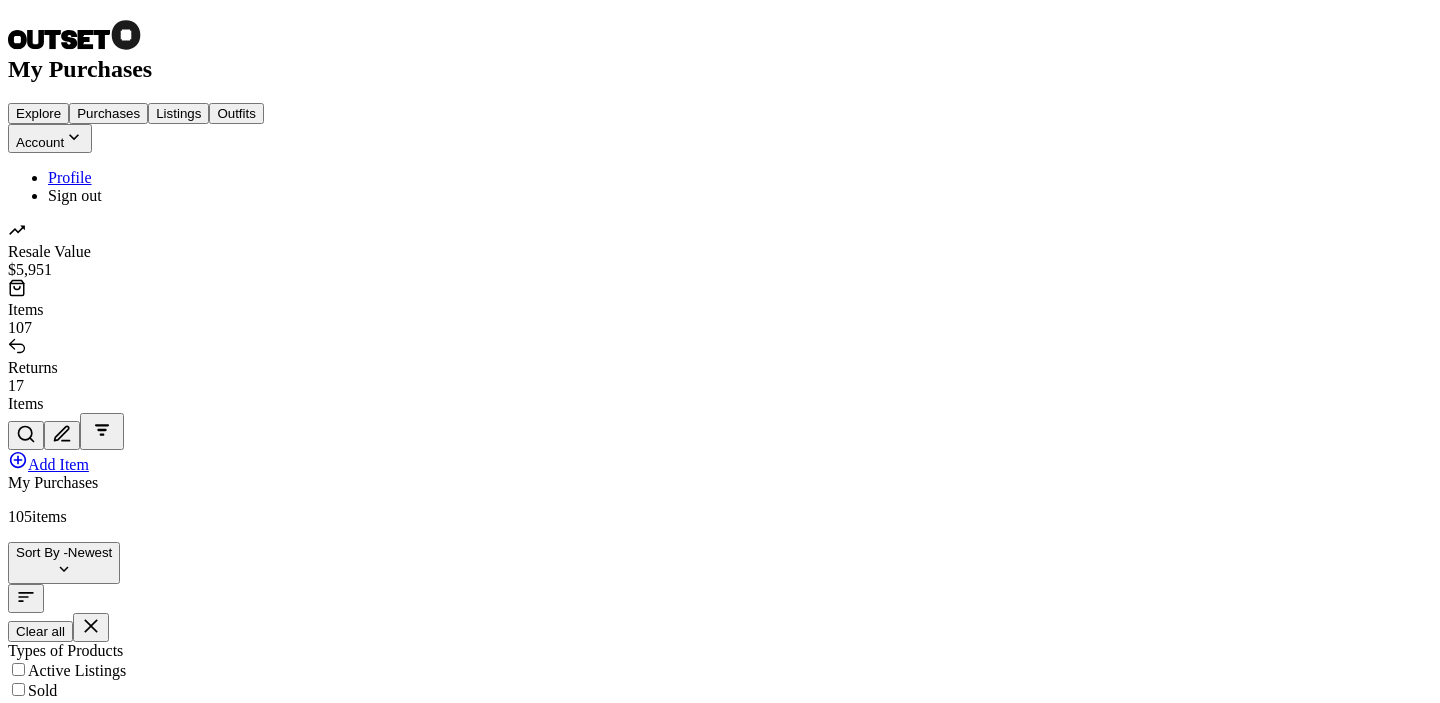scroll, scrollTop: 132, scrollLeft: 0, axis: vertical 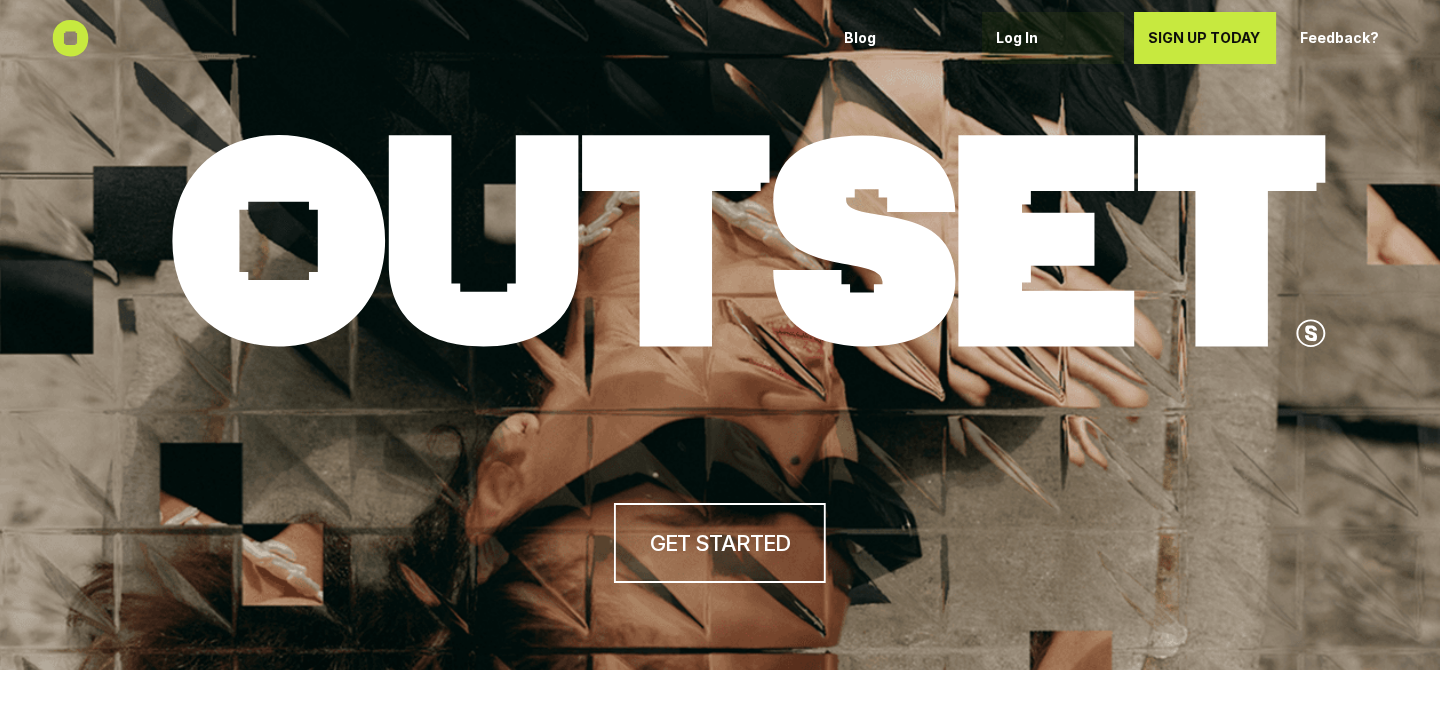 click on "Log In" at bounding box center [1053, 38] 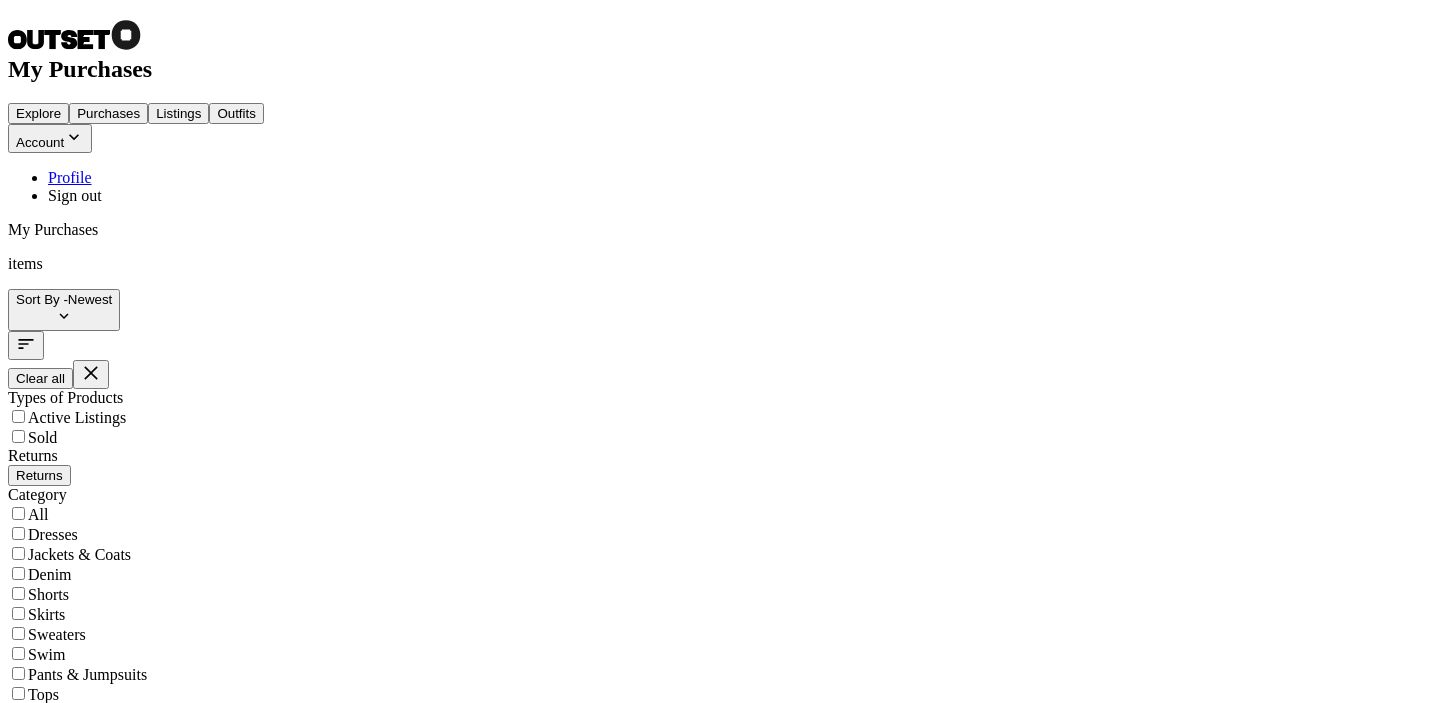 scroll, scrollTop: 0, scrollLeft: 0, axis: both 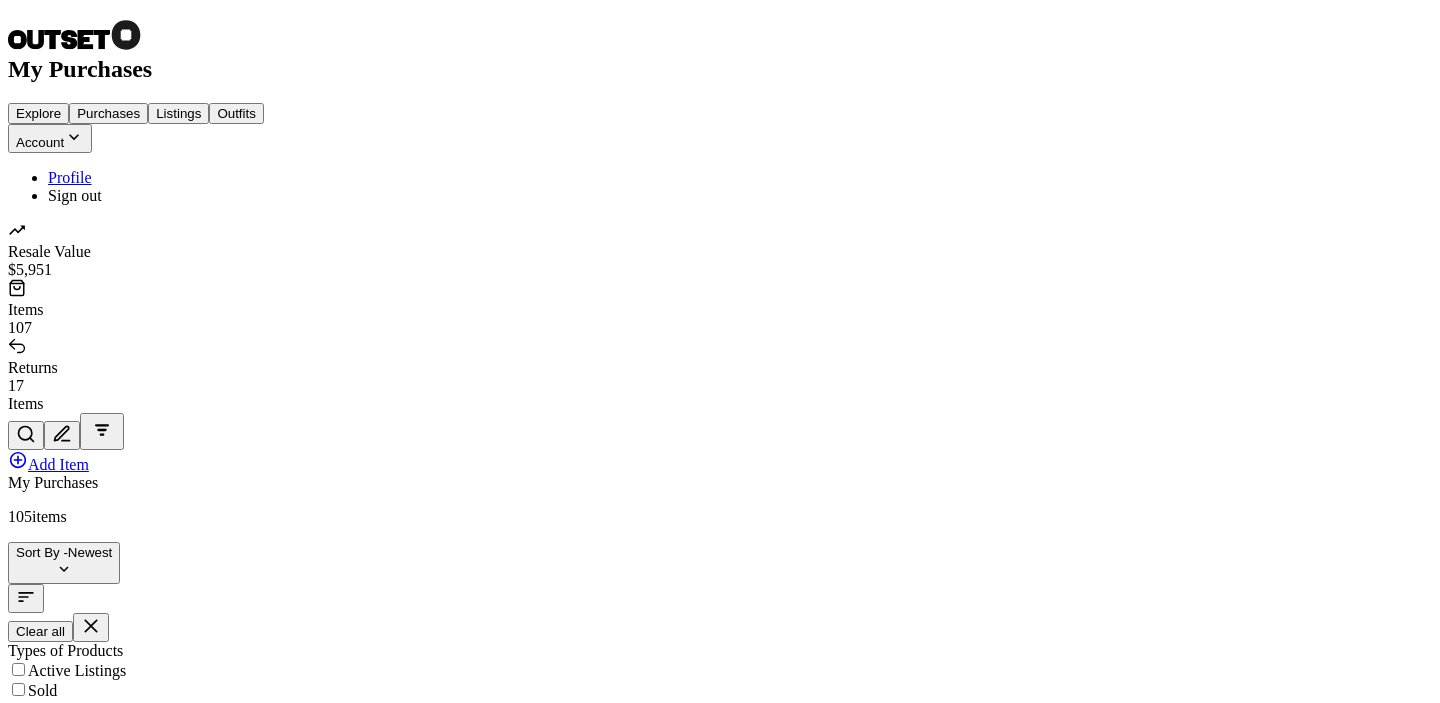 click at bounding box center (308, 18005) 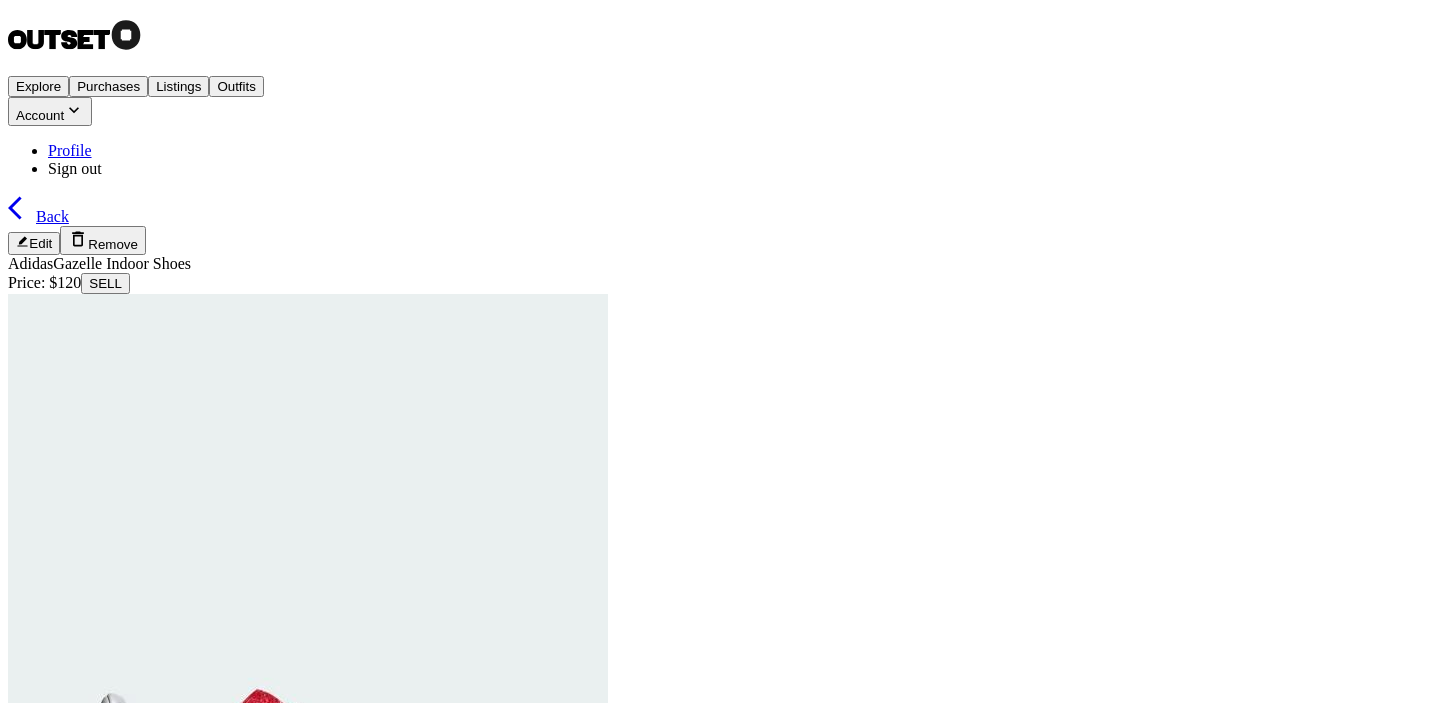 click at bounding box center [15, 207] 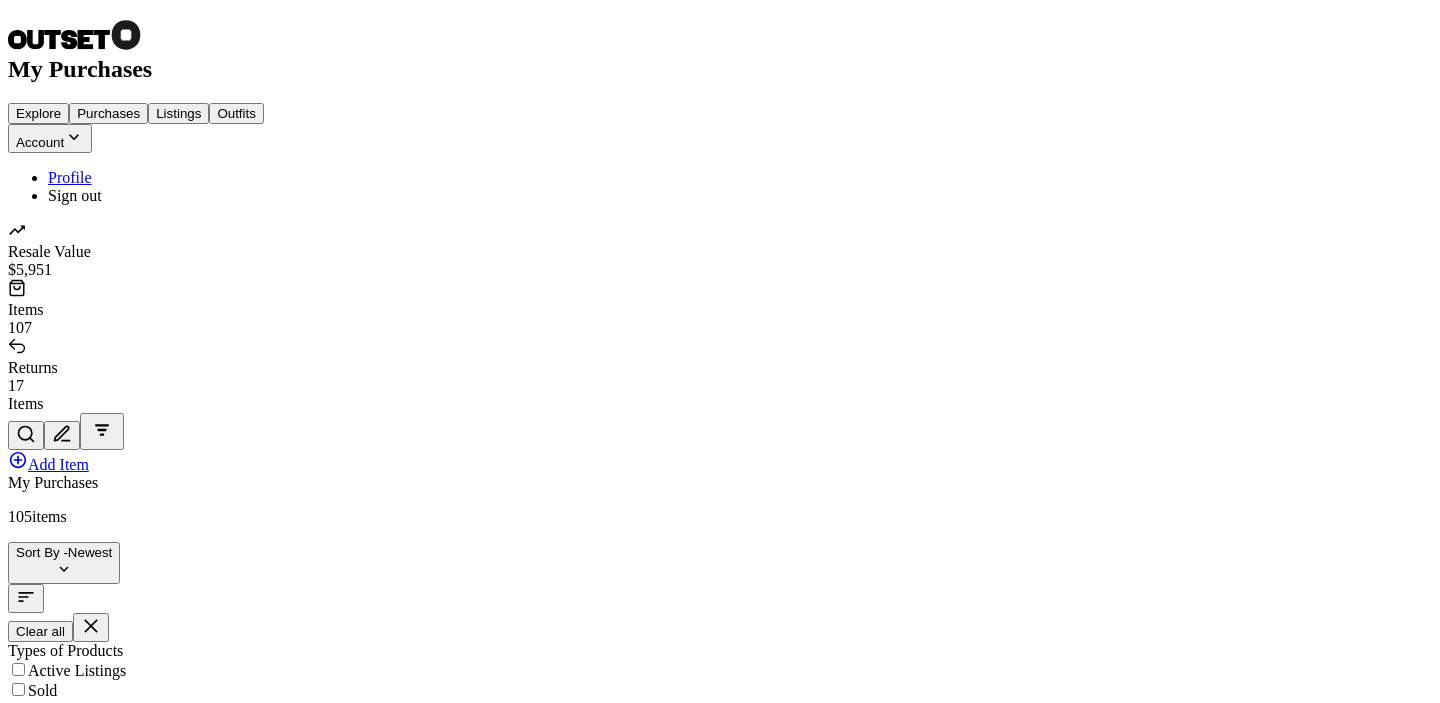 scroll, scrollTop: 1618, scrollLeft: 0, axis: vertical 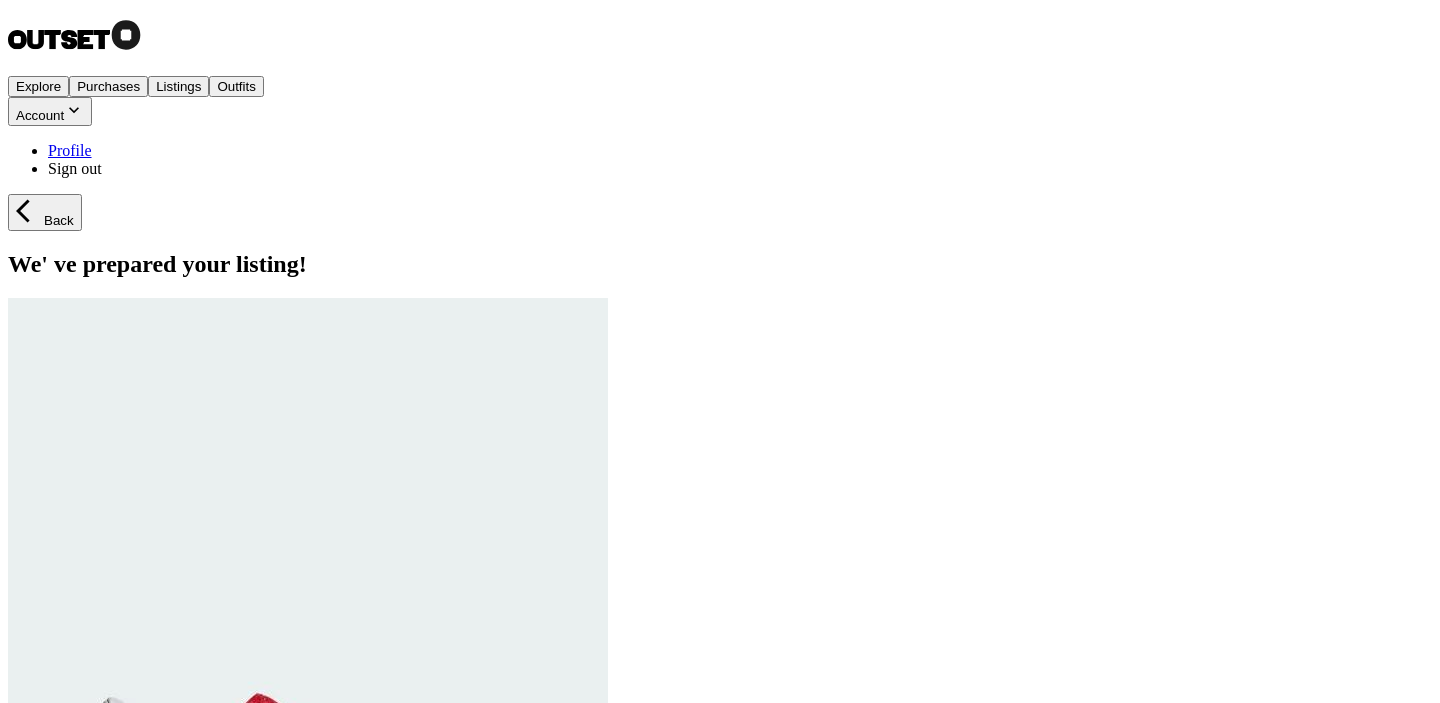 click on "List Now" at bounding box center [41, 983] 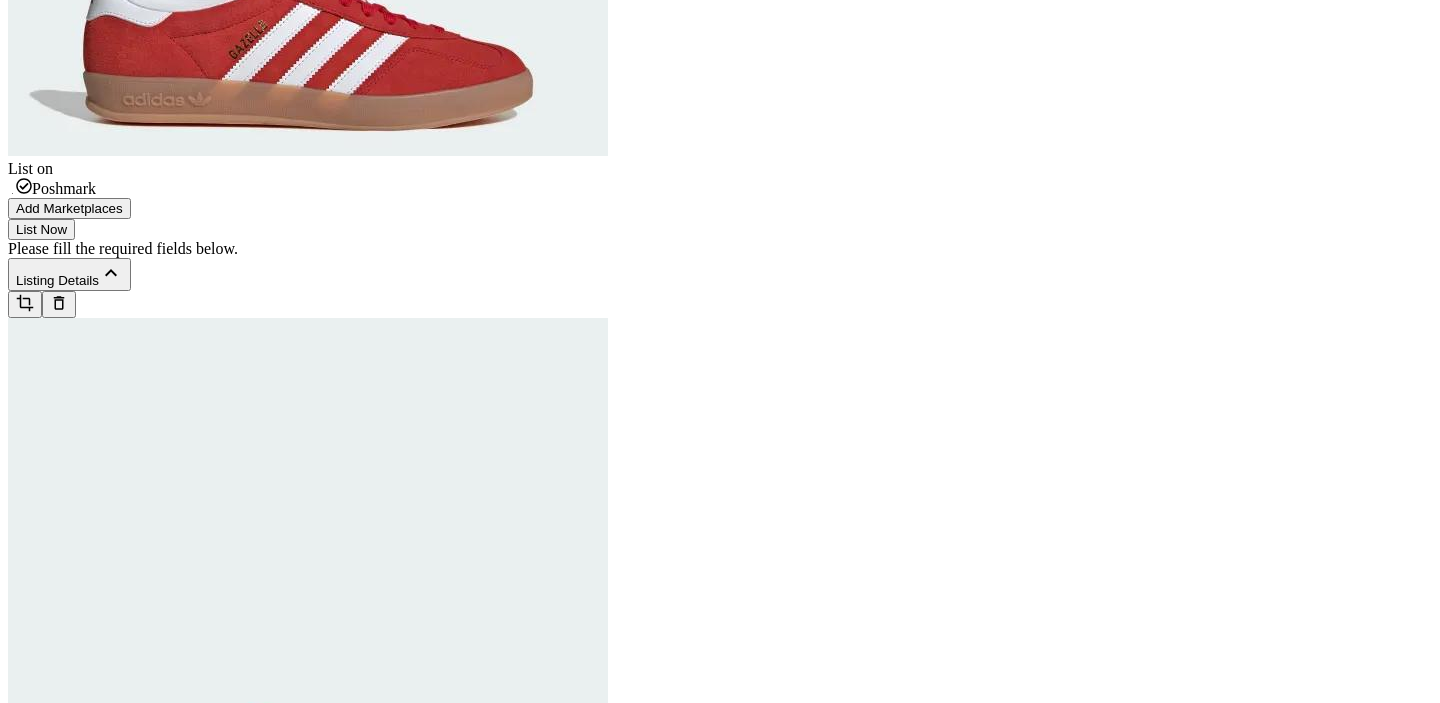 scroll, scrollTop: 740, scrollLeft: 0, axis: vertical 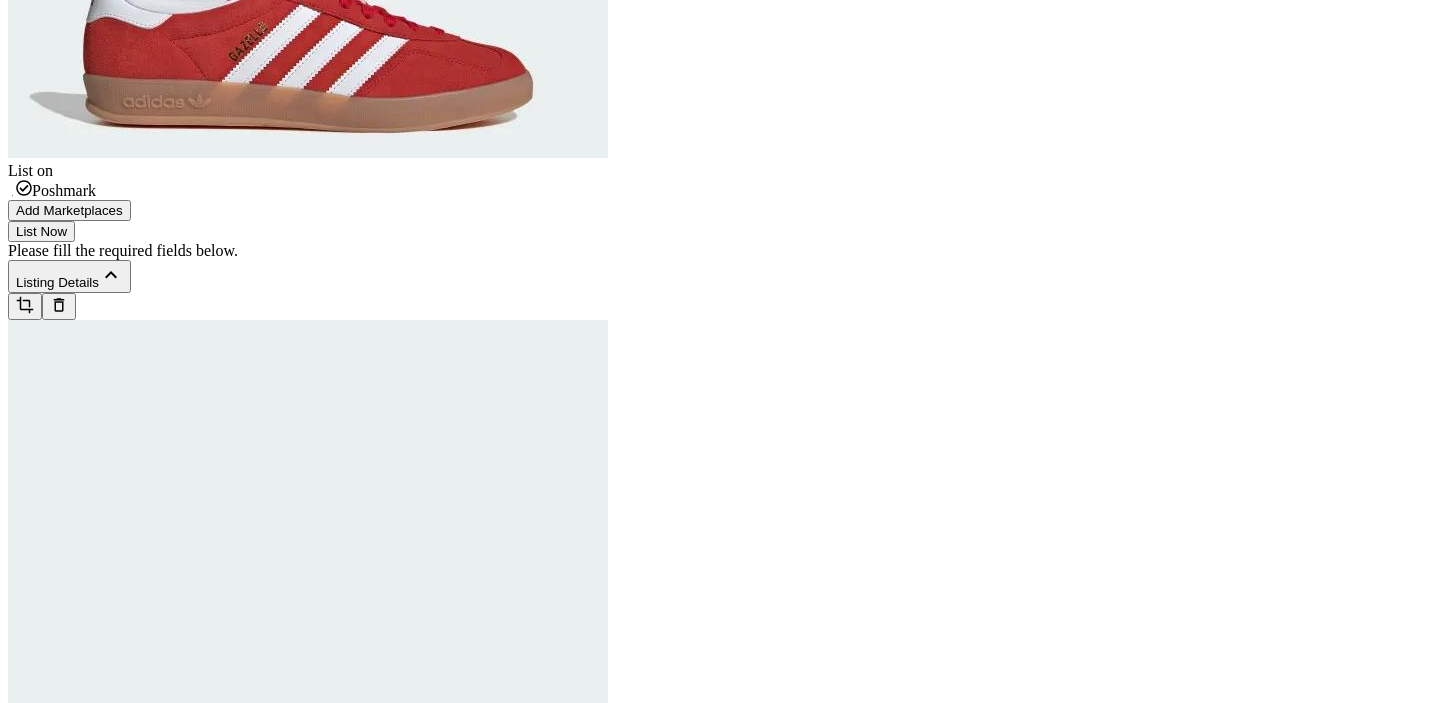 click on "* * * ** ** * *** *** * *** *** * *** **** ** **** **** ** ****" at bounding box center (29, 1594) 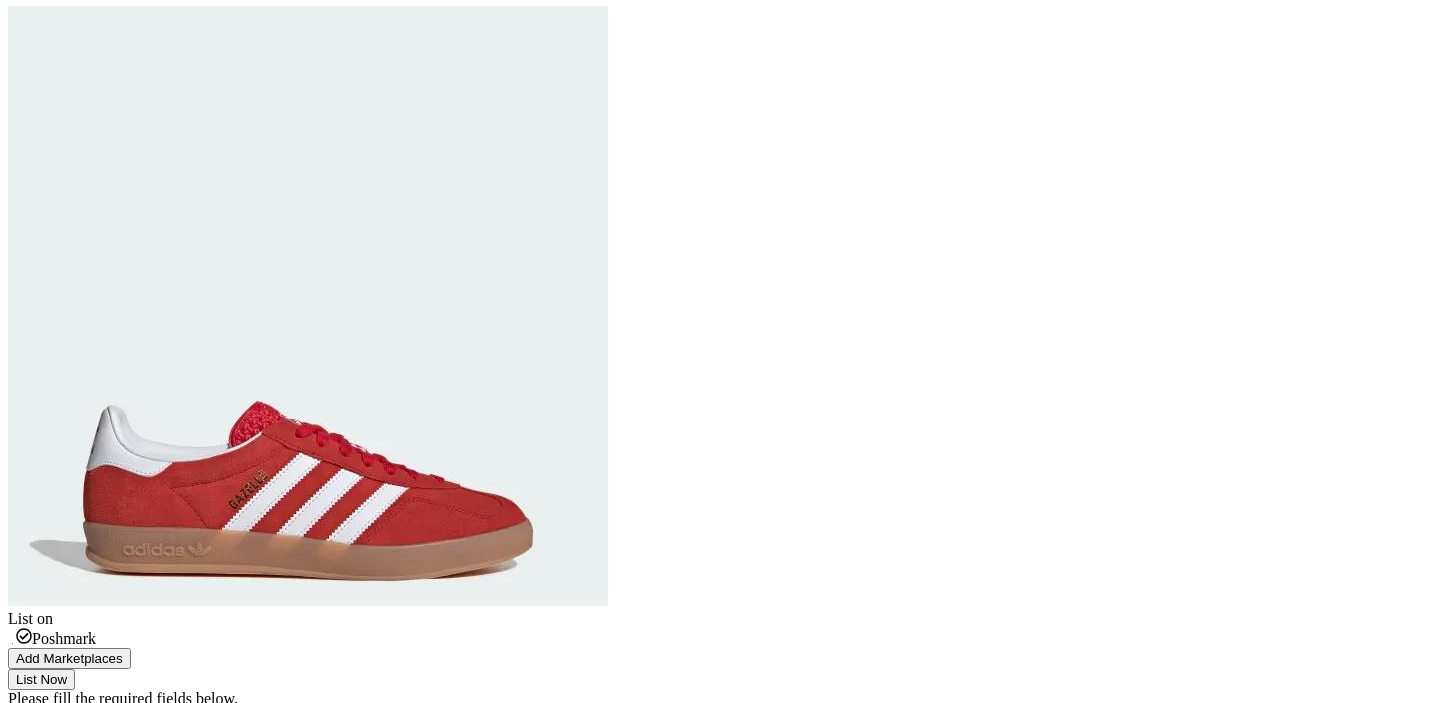 scroll, scrollTop: 0, scrollLeft: 0, axis: both 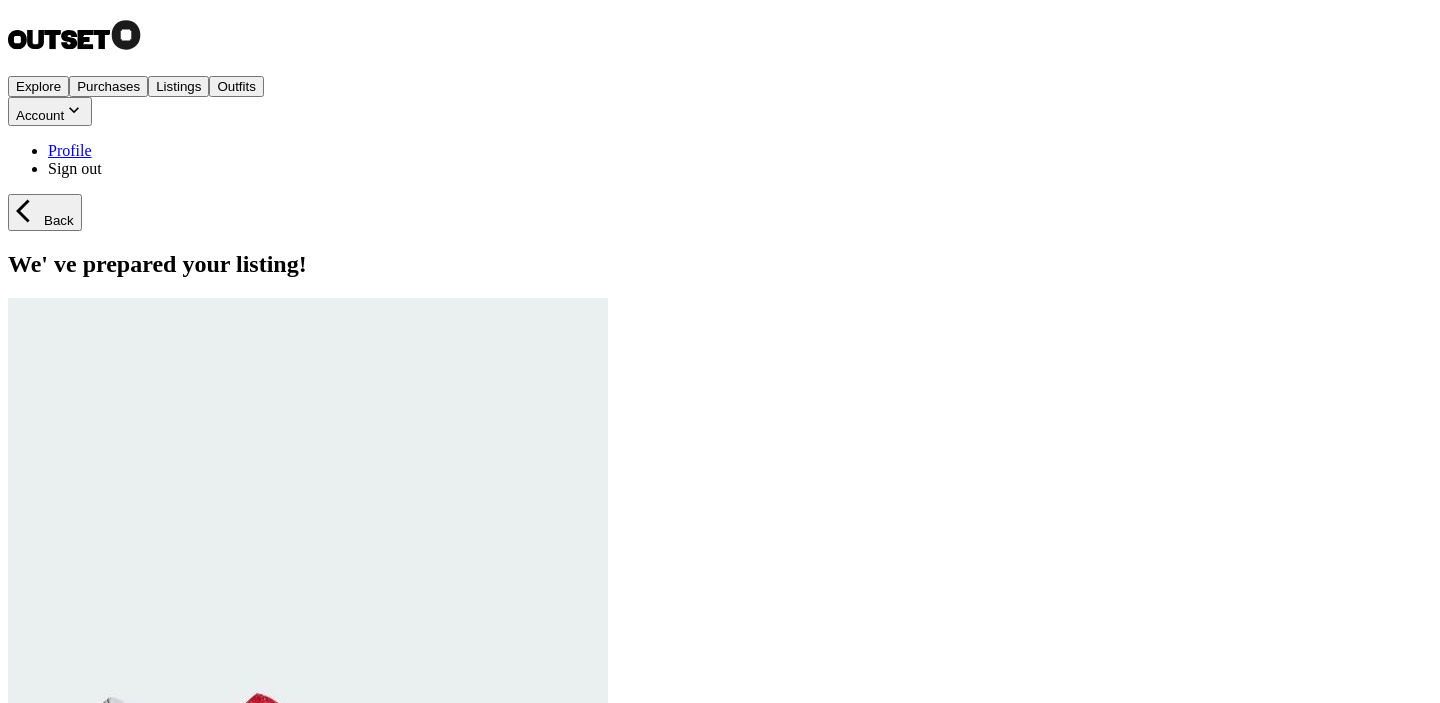 click on "List Now" at bounding box center [41, 971] 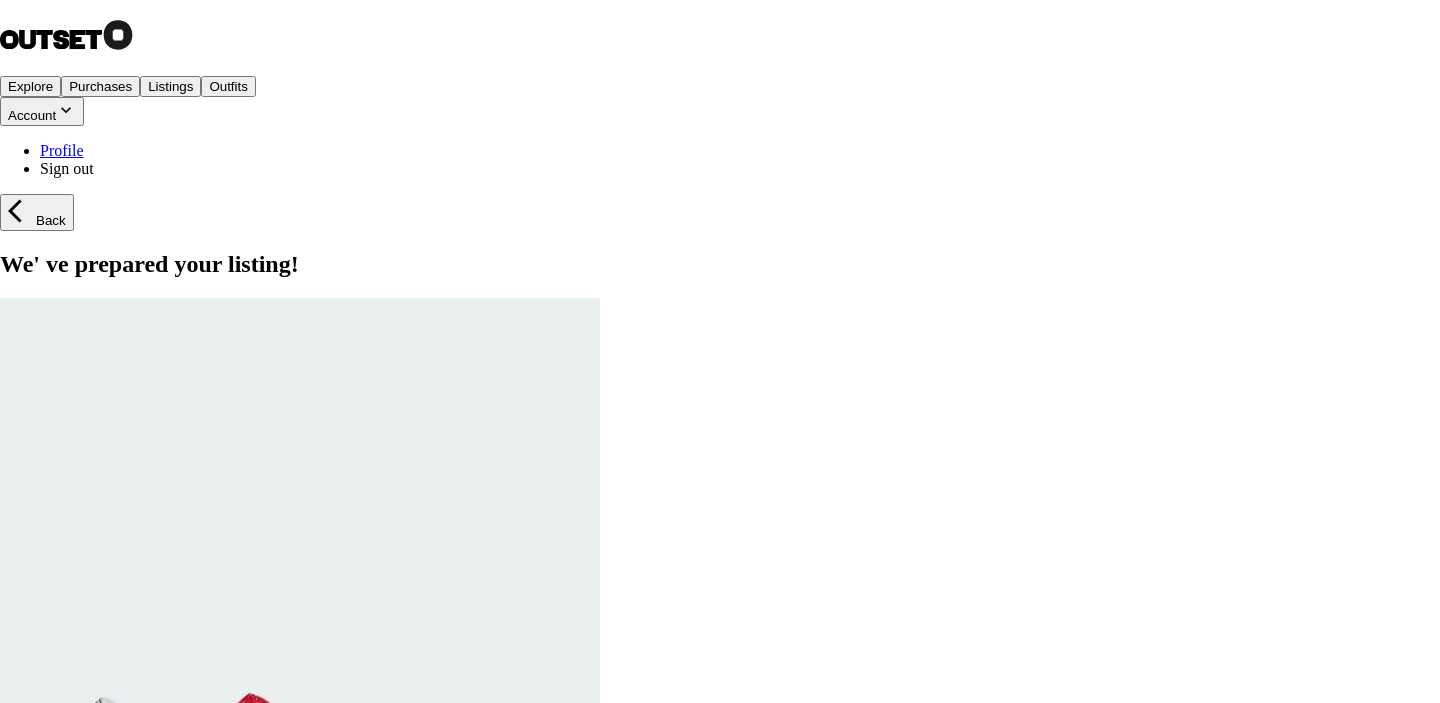 click at bounding box center [14, 3309] 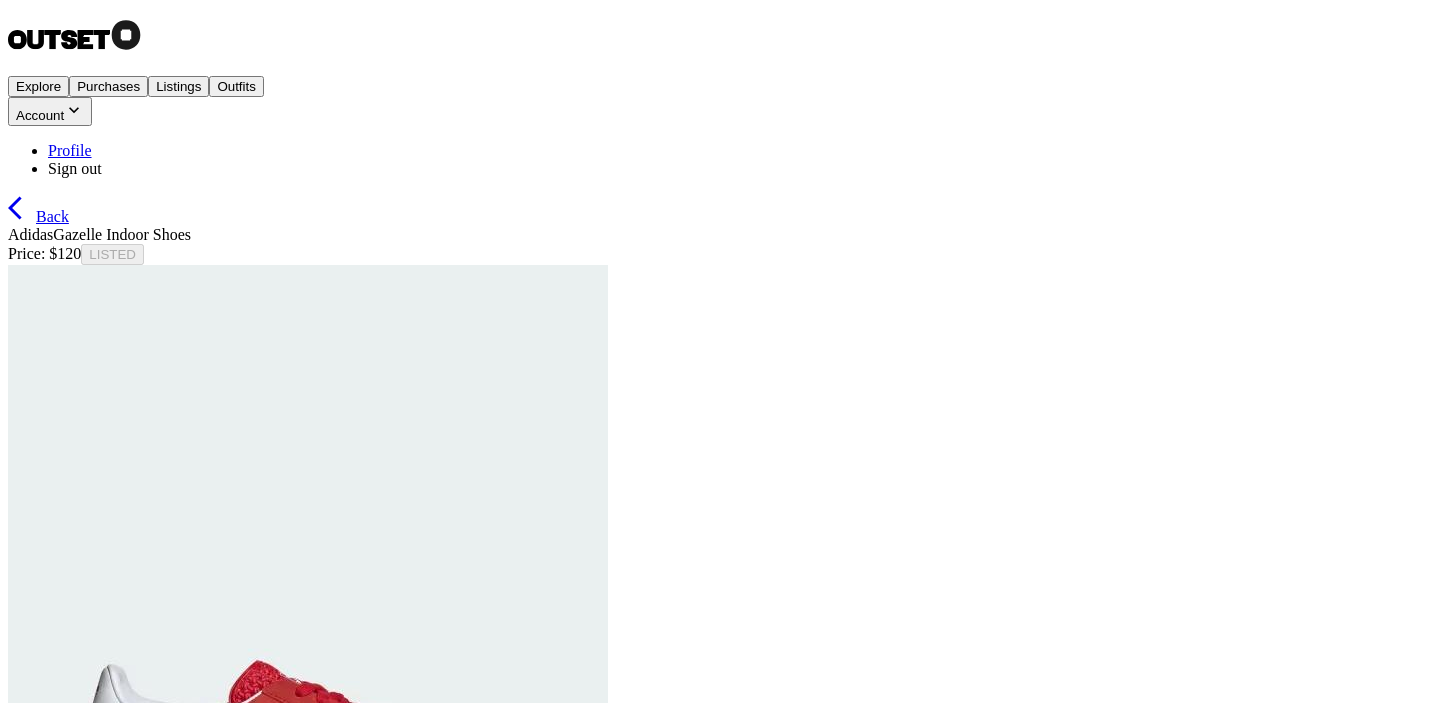 click at bounding box center [22, 208] 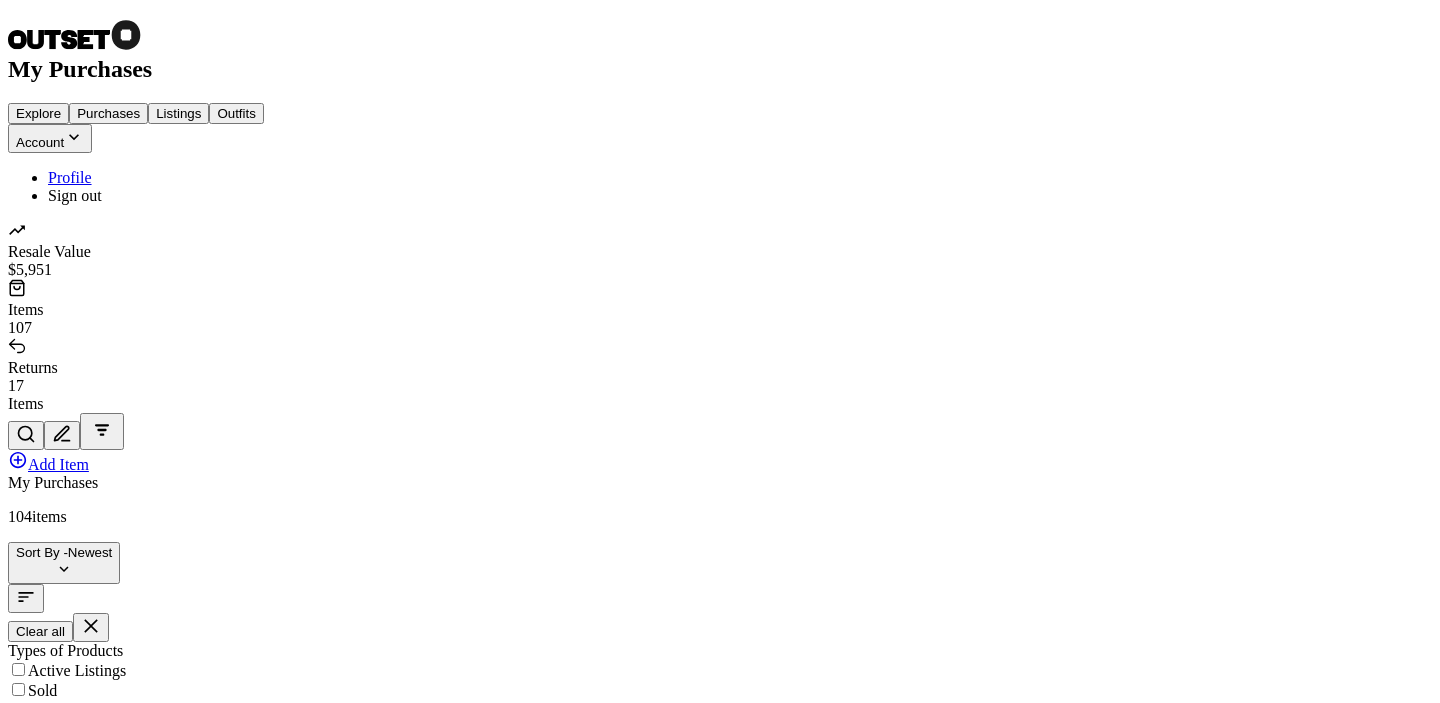 scroll, scrollTop: 3575, scrollLeft: 0, axis: vertical 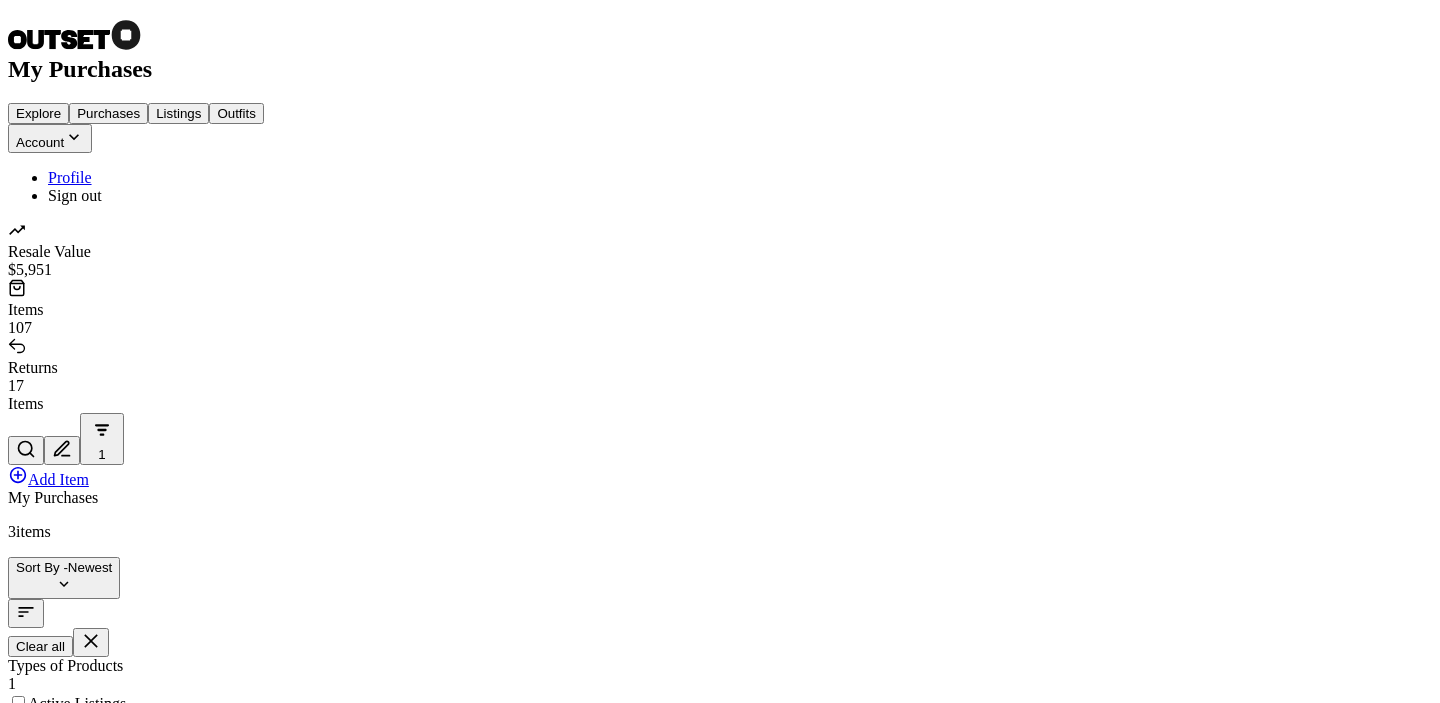 click on "LISTED" at bounding box center (35, 2489) 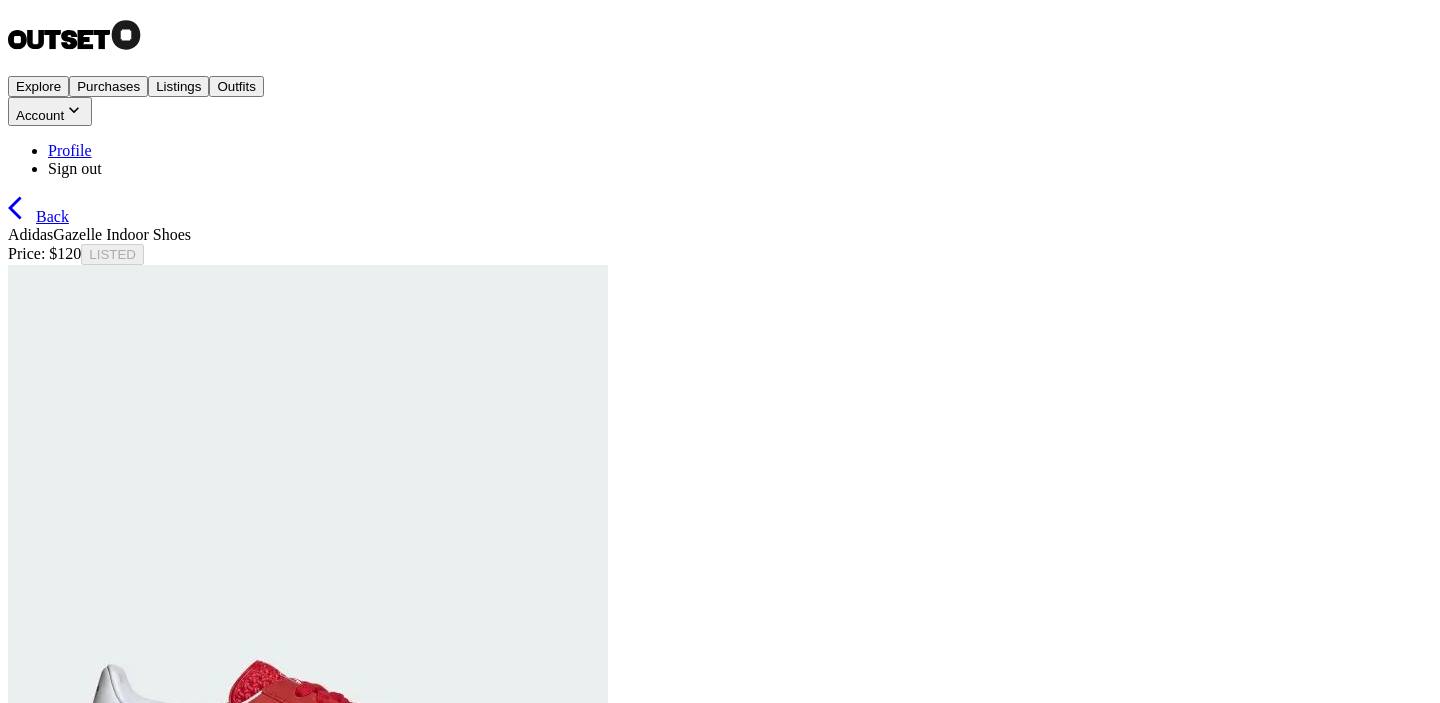 click at bounding box center [22, 208] 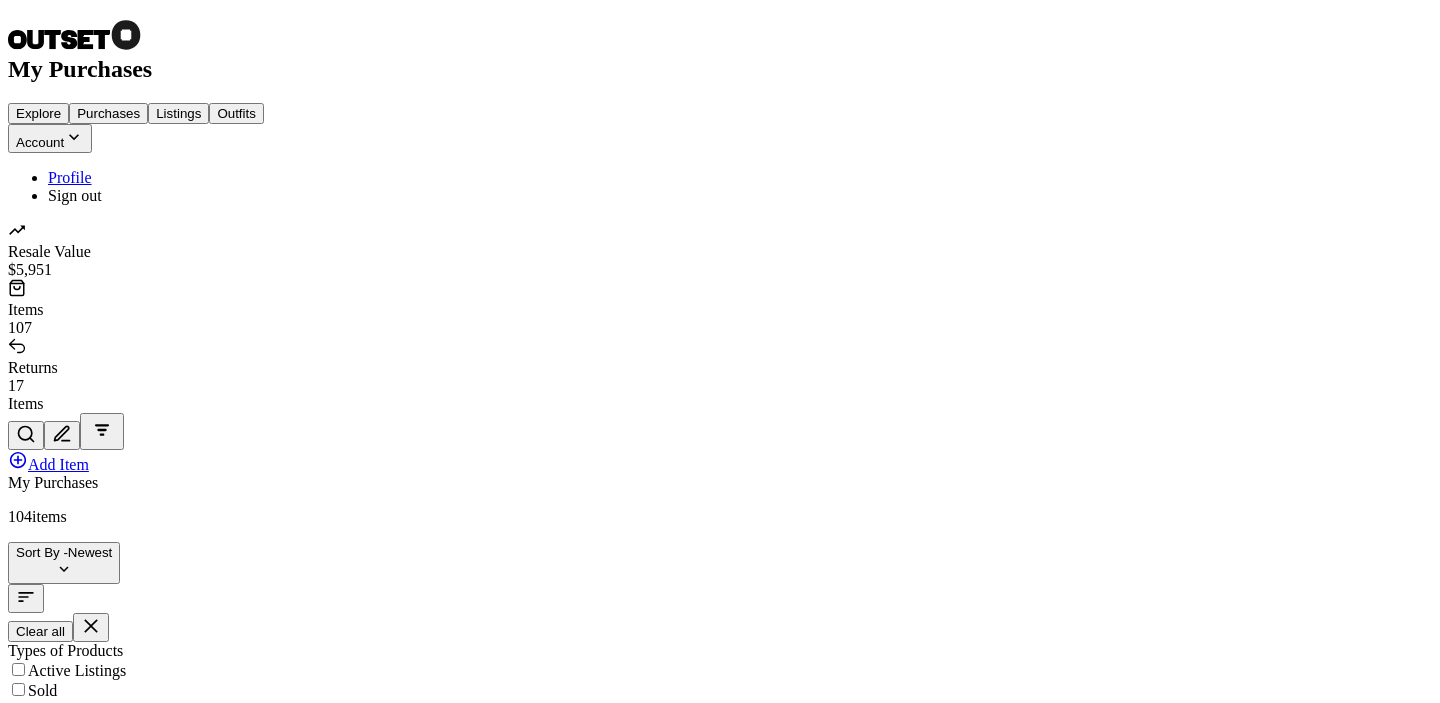 scroll, scrollTop: 1162, scrollLeft: 0, axis: vertical 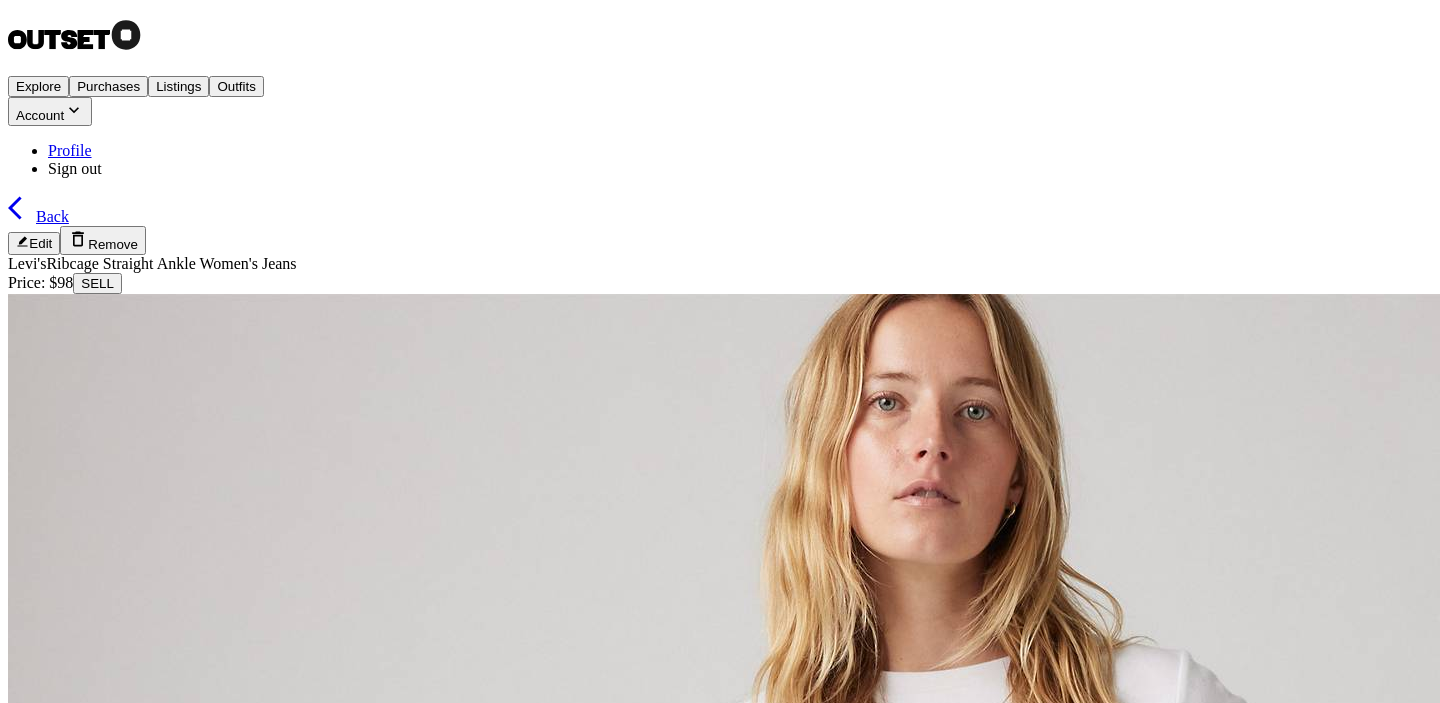 click at bounding box center (22, 208) 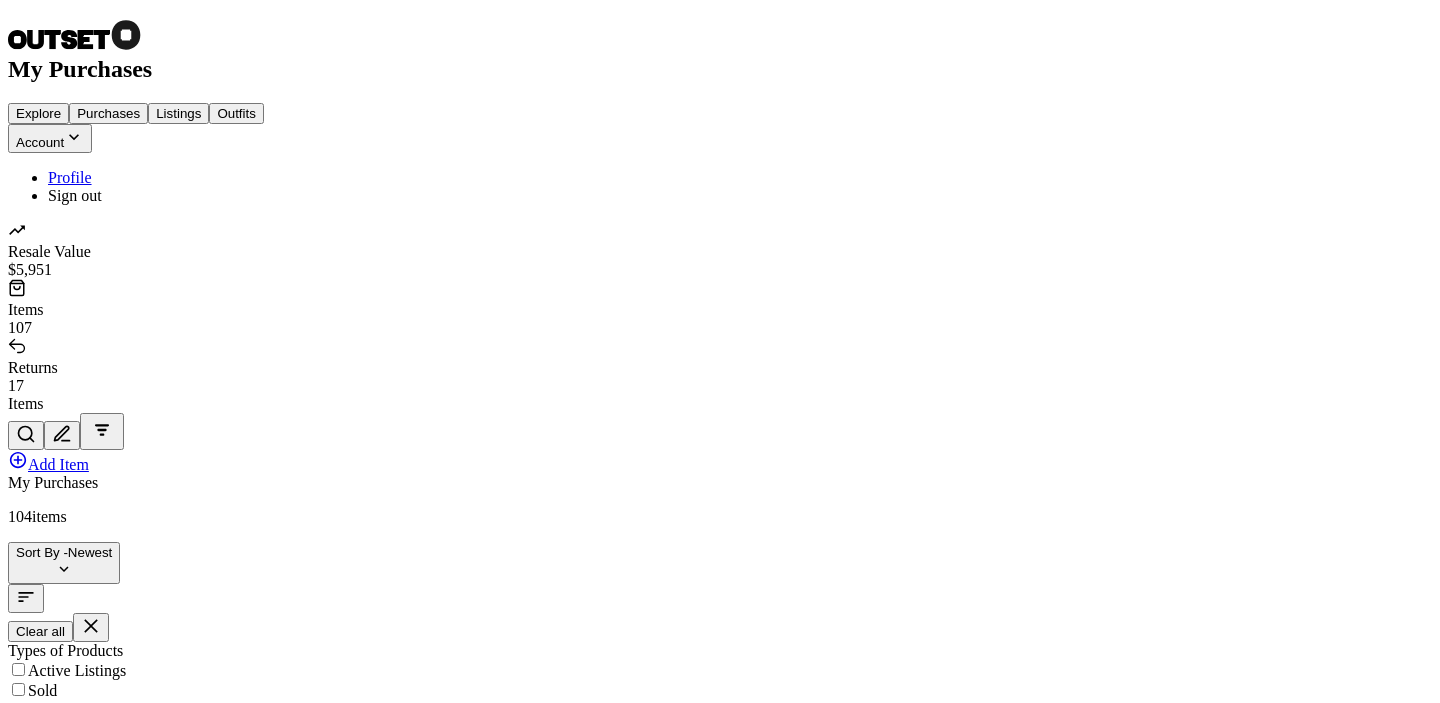 scroll, scrollTop: 1154, scrollLeft: 0, axis: vertical 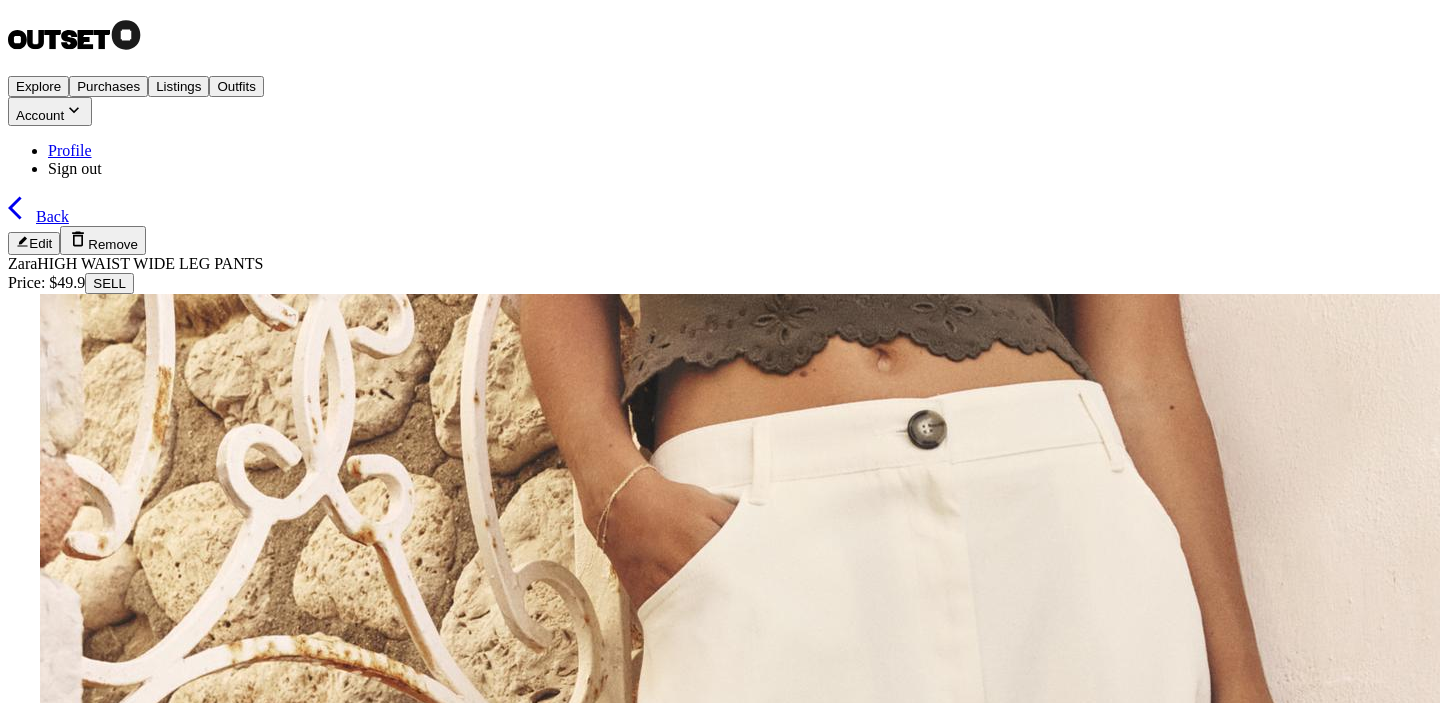 click at bounding box center [22, 208] 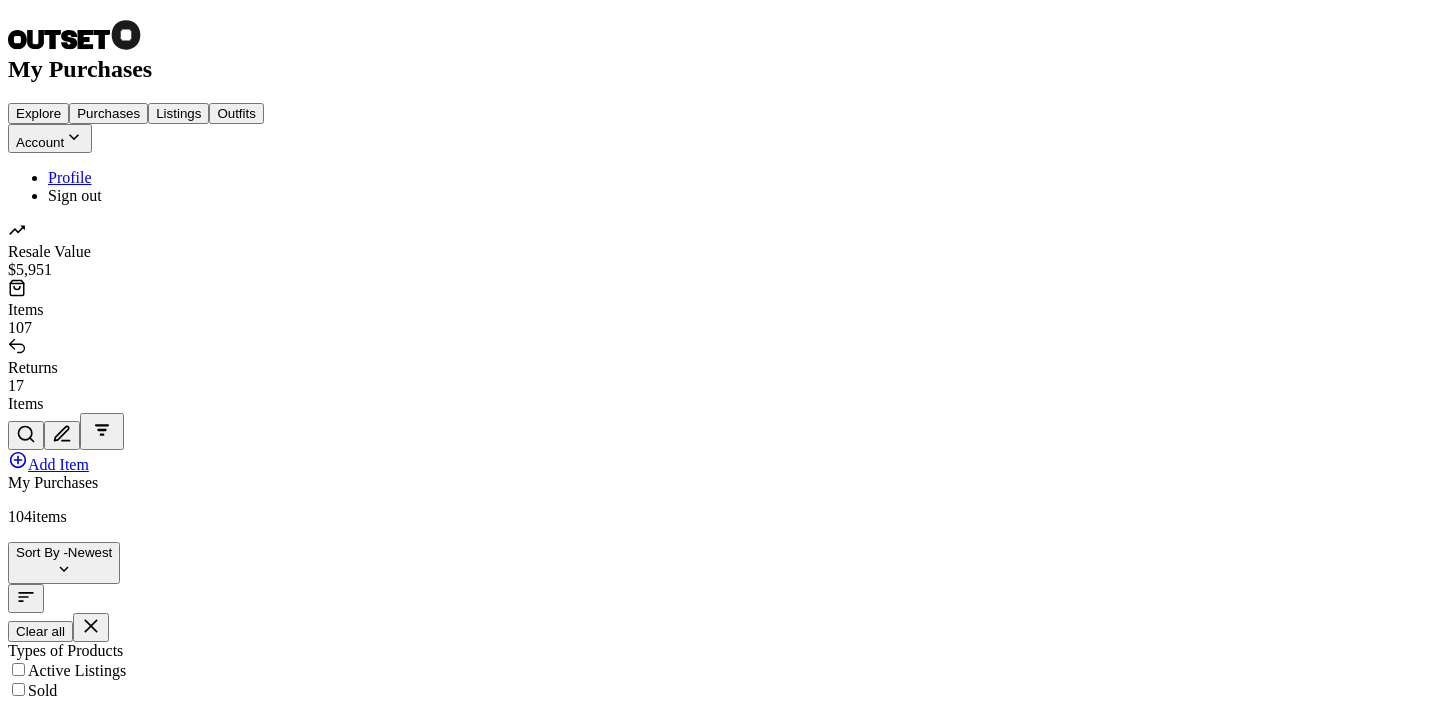 scroll, scrollTop: 1512, scrollLeft: 0, axis: vertical 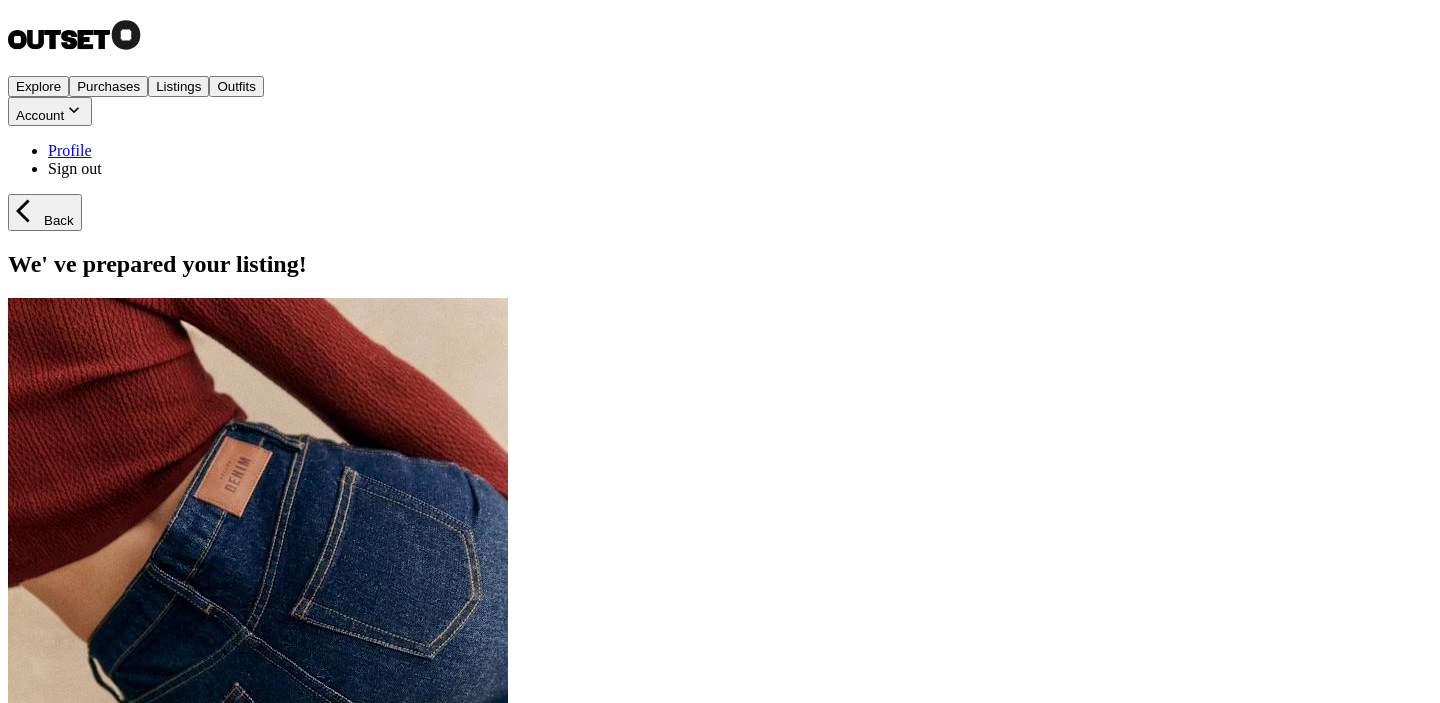 click on "List Now" at bounding box center (41, 883) 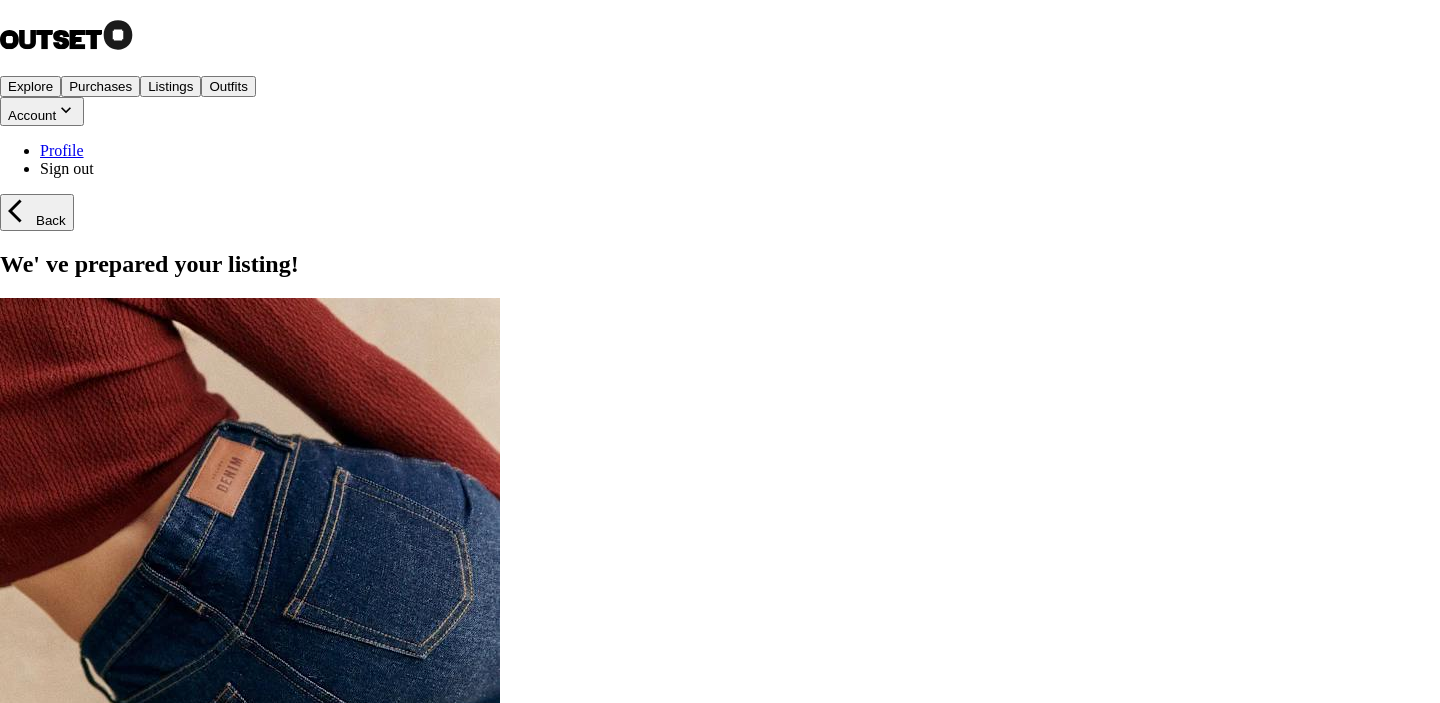 click at bounding box center [14, 3109] 